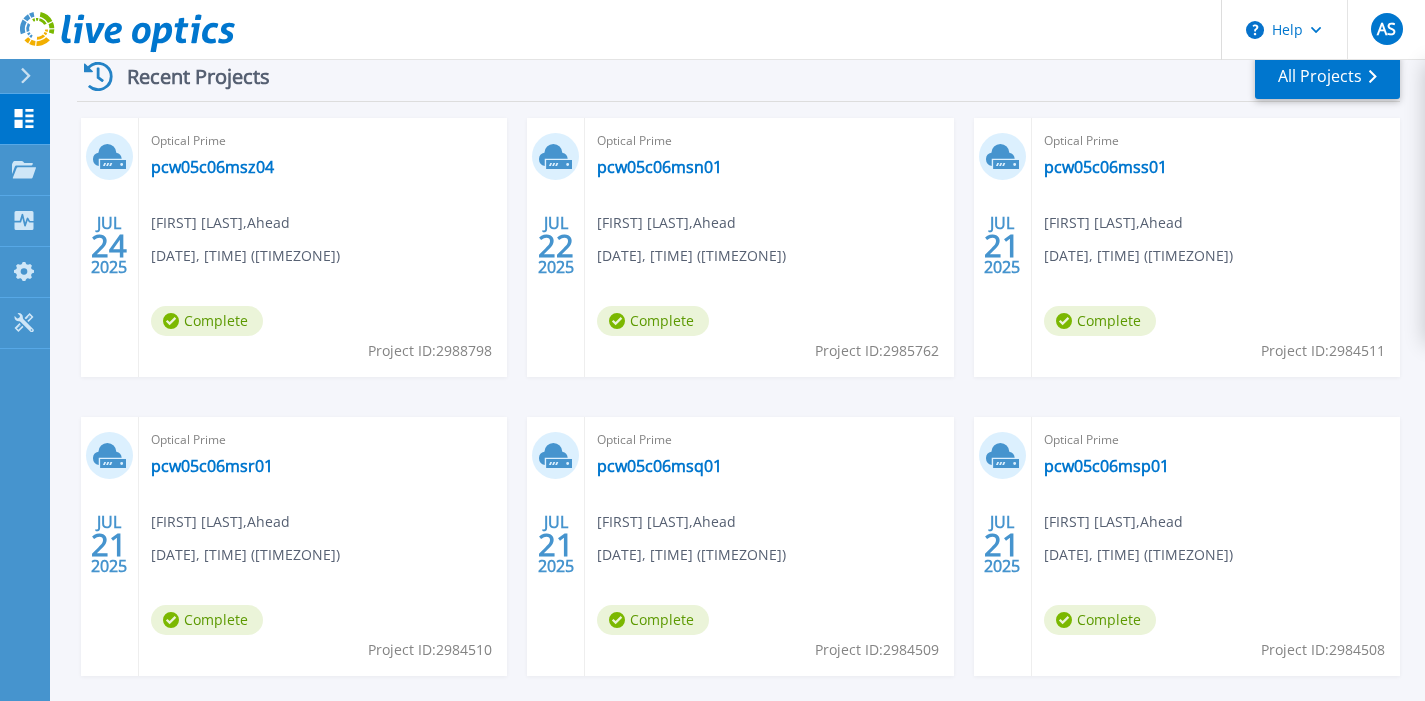 scroll, scrollTop: 0, scrollLeft: 0, axis: both 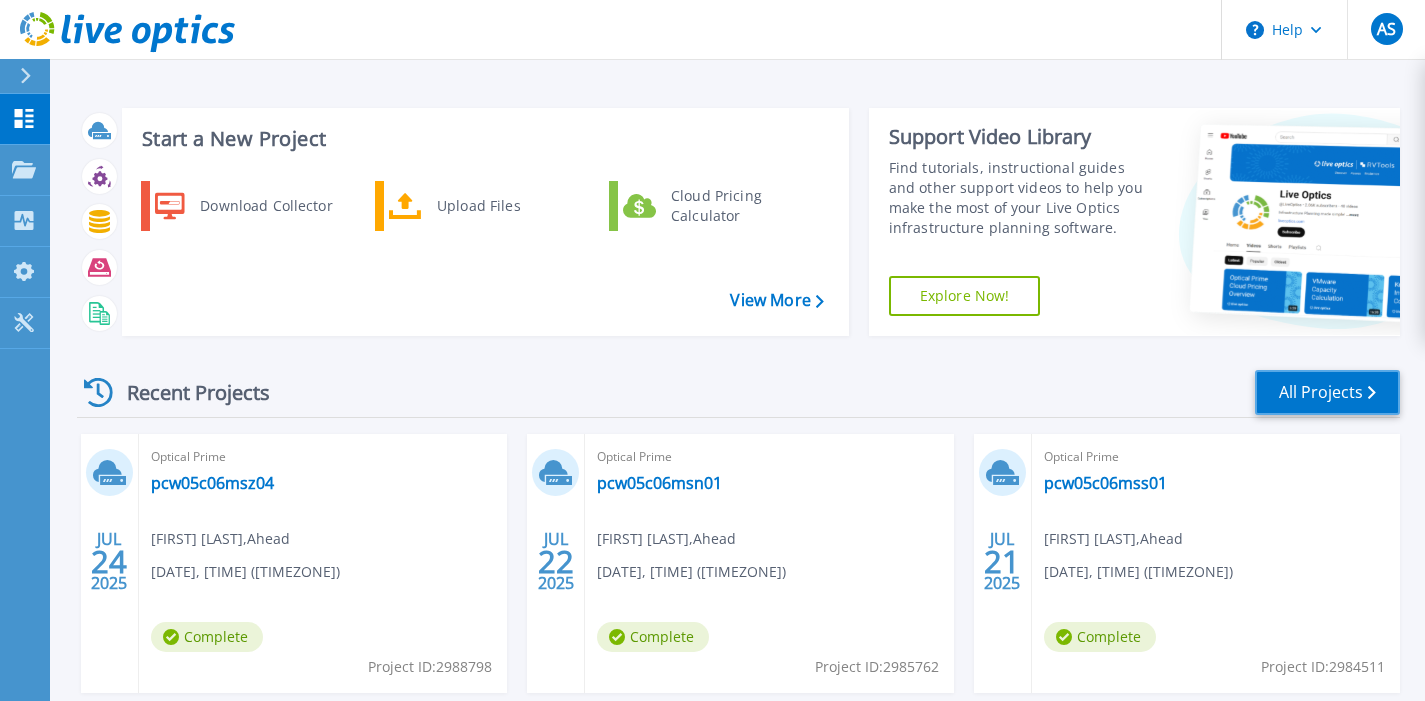 click on "All Projects" at bounding box center (1327, 392) 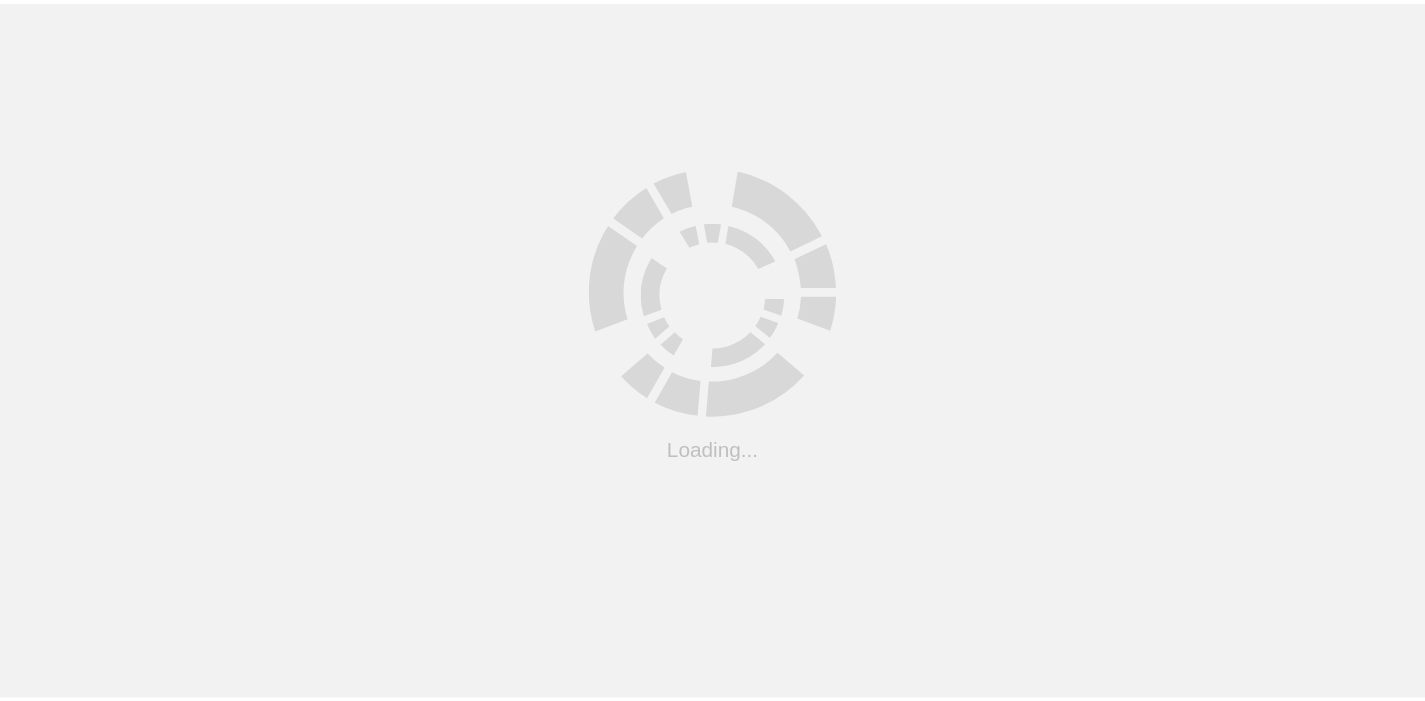 scroll, scrollTop: 0, scrollLeft: 0, axis: both 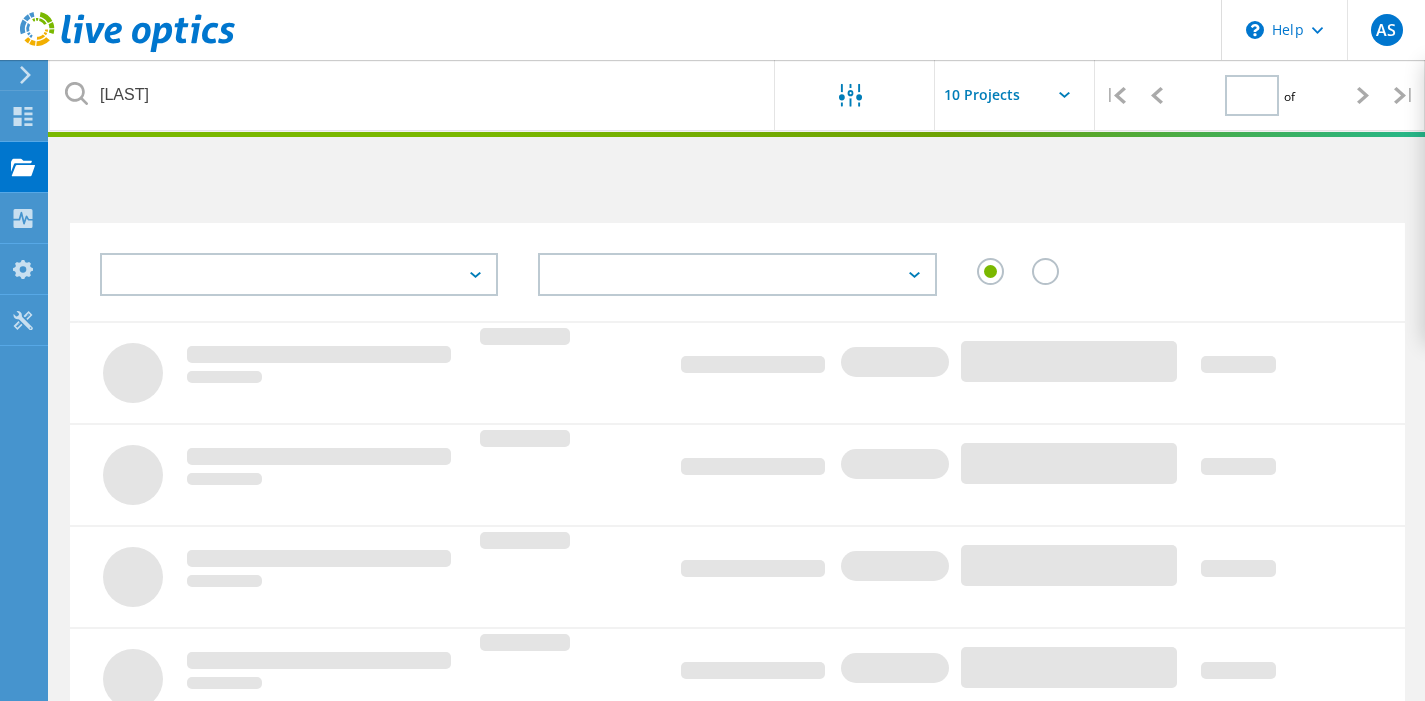 type on "1" 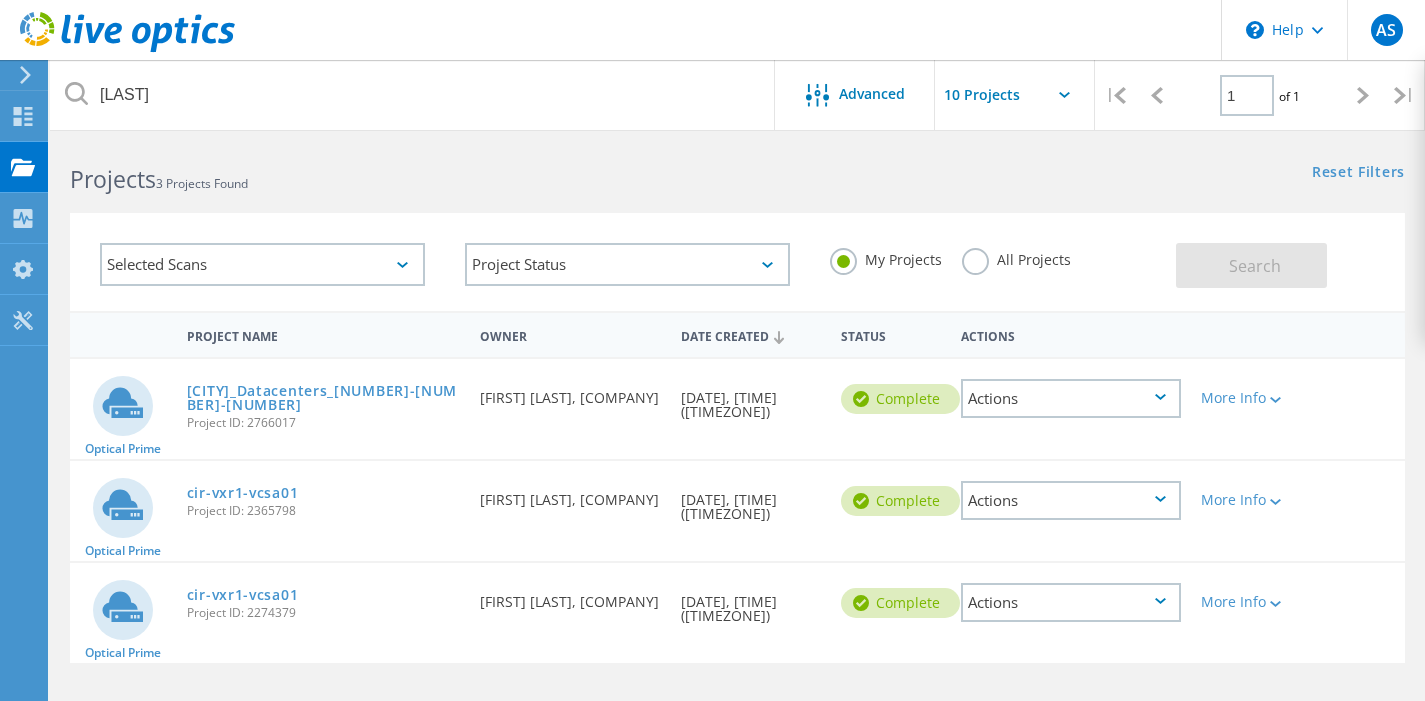 scroll, scrollTop: 0, scrollLeft: 0, axis: both 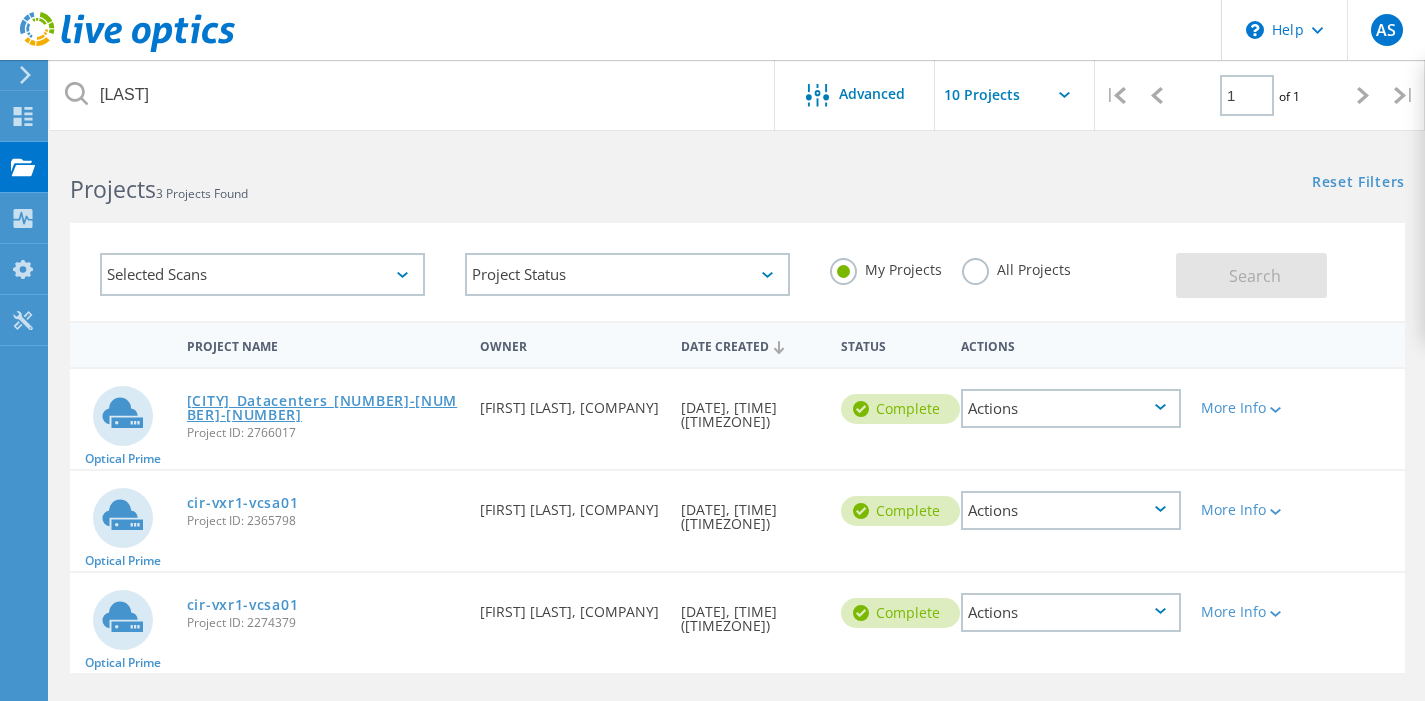 click on "Cambridge_Datacenters_1-31-25" 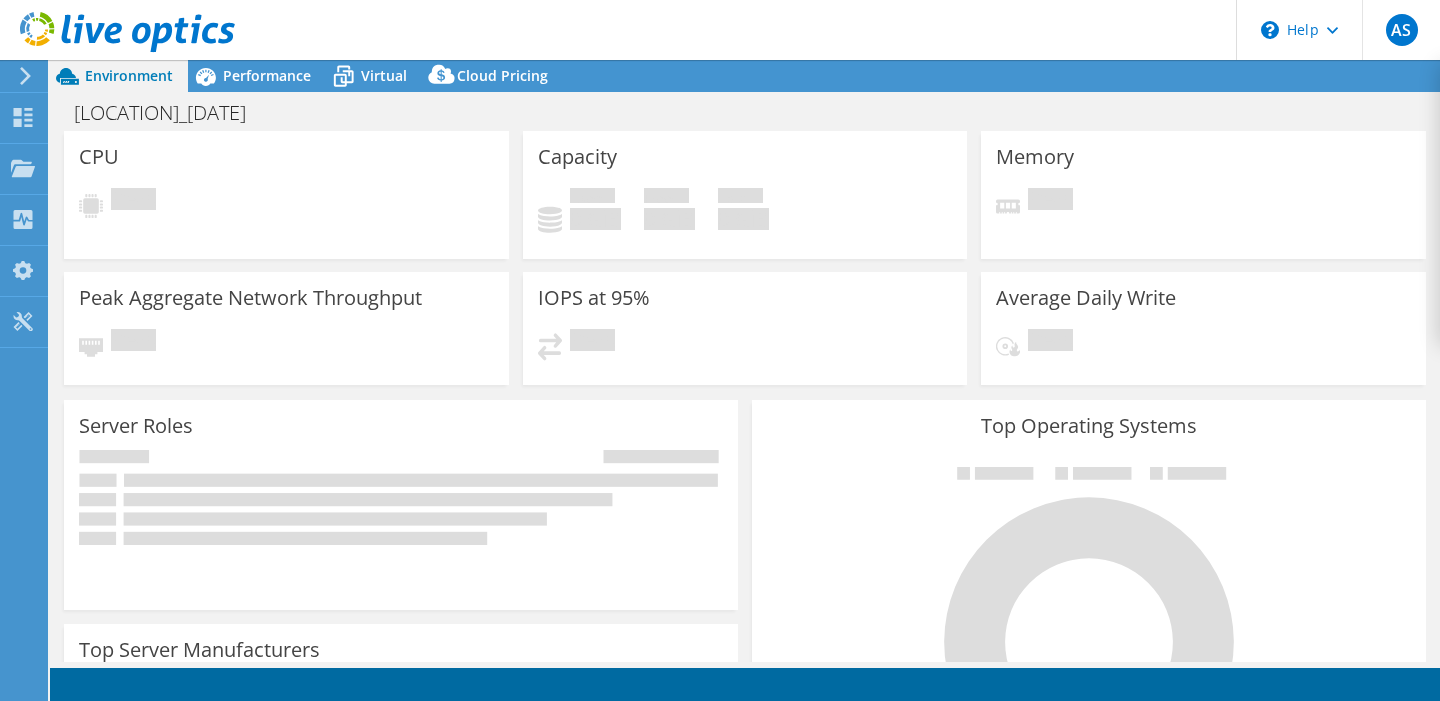 scroll, scrollTop: 0, scrollLeft: 0, axis: both 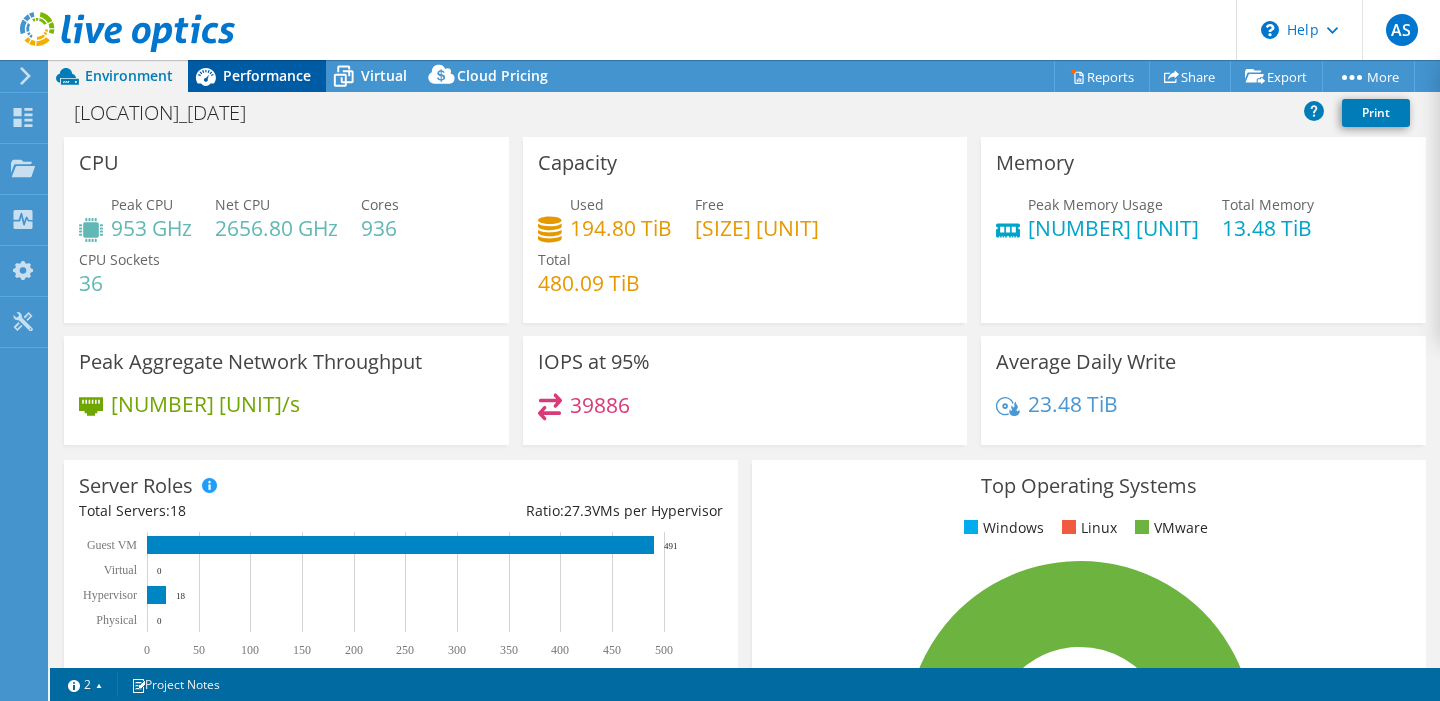 click on "Performance" at bounding box center (267, 75) 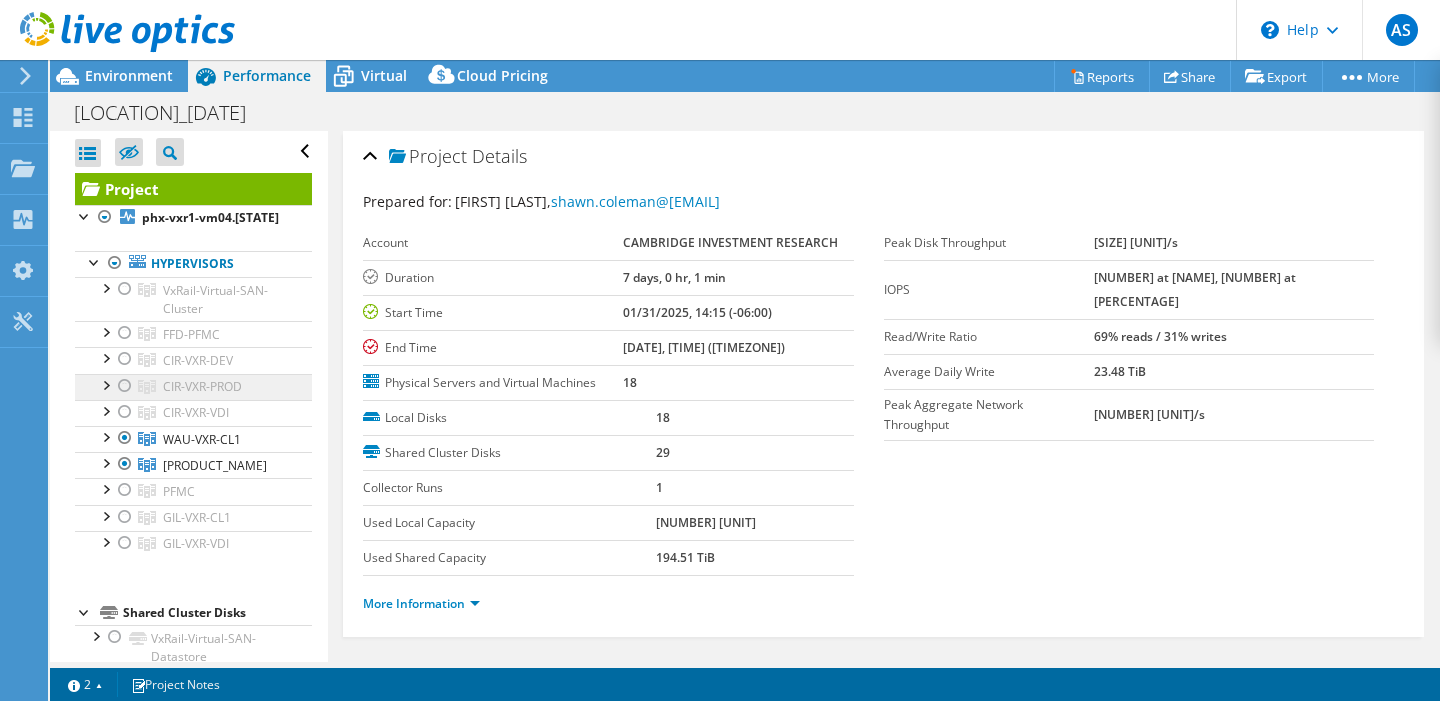select on "USEast" 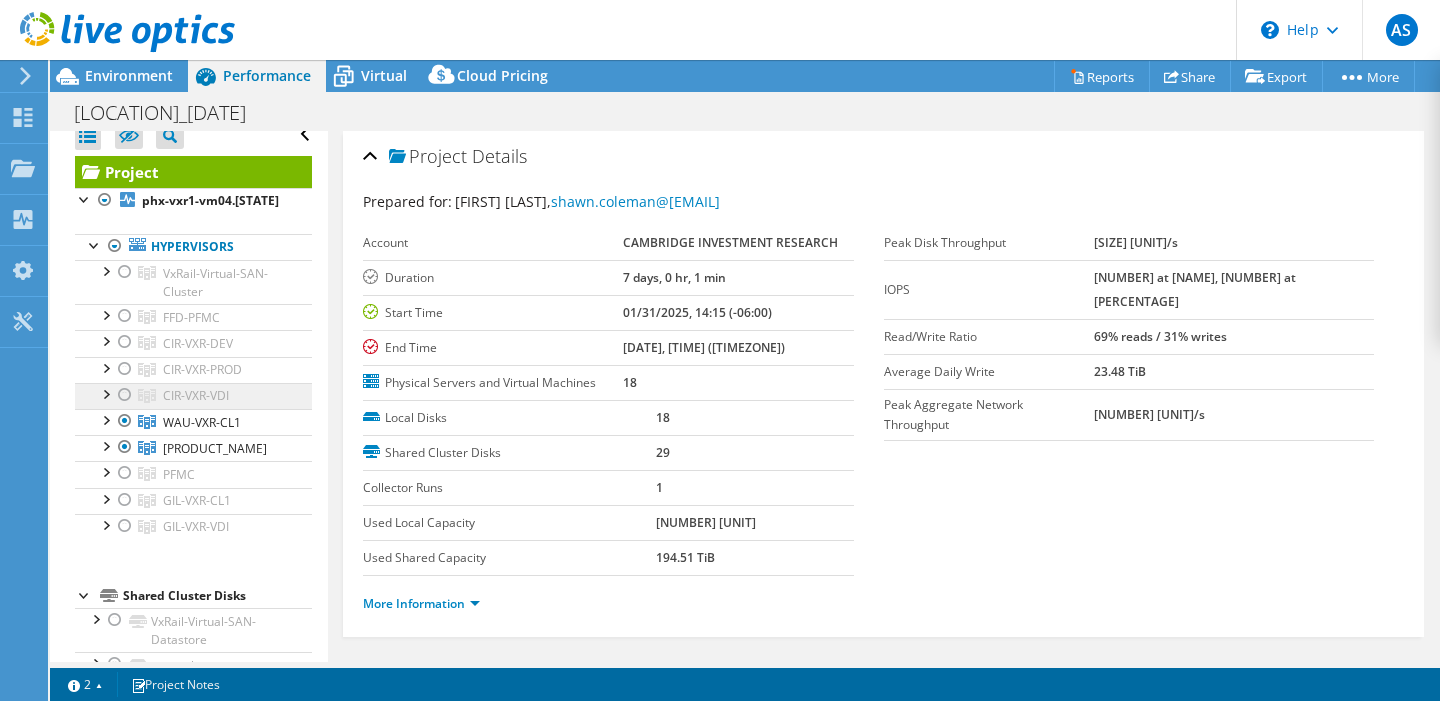 scroll, scrollTop: 16, scrollLeft: 0, axis: vertical 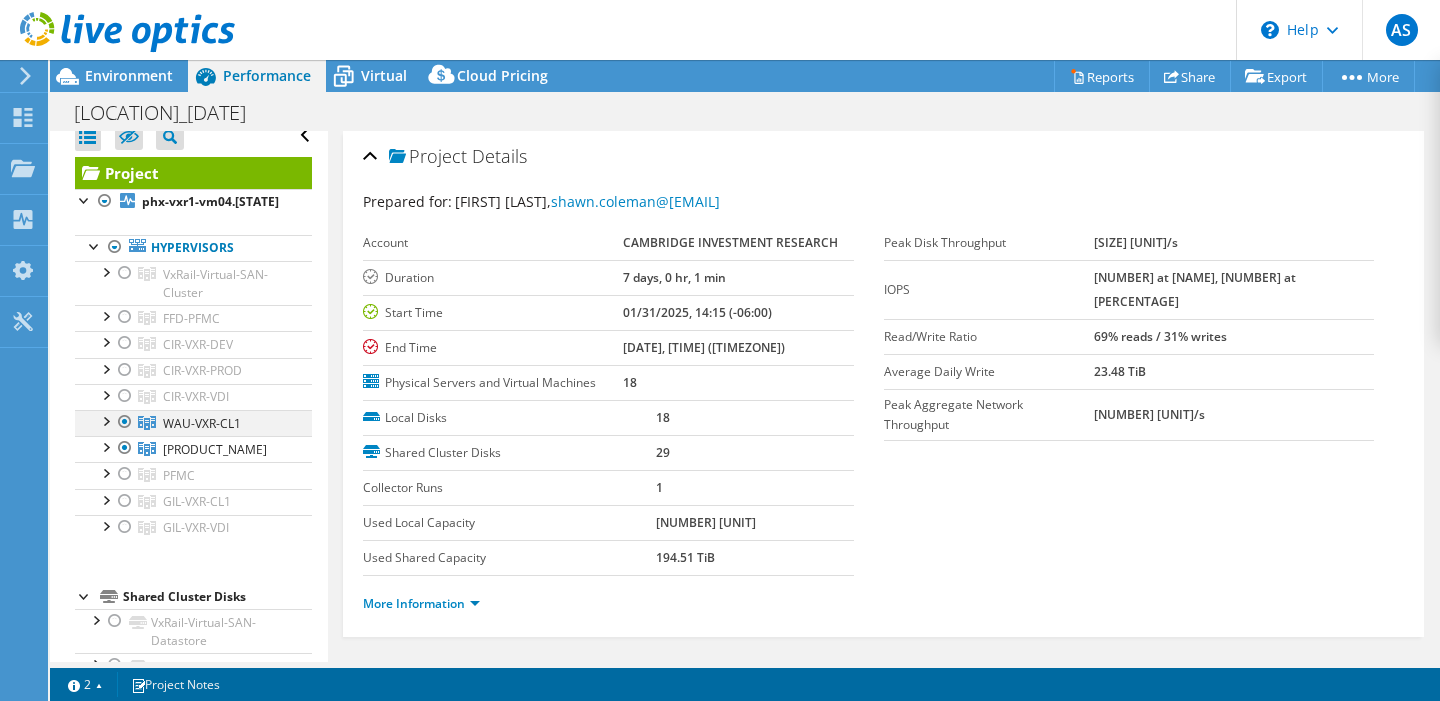 click at bounding box center (125, 422) 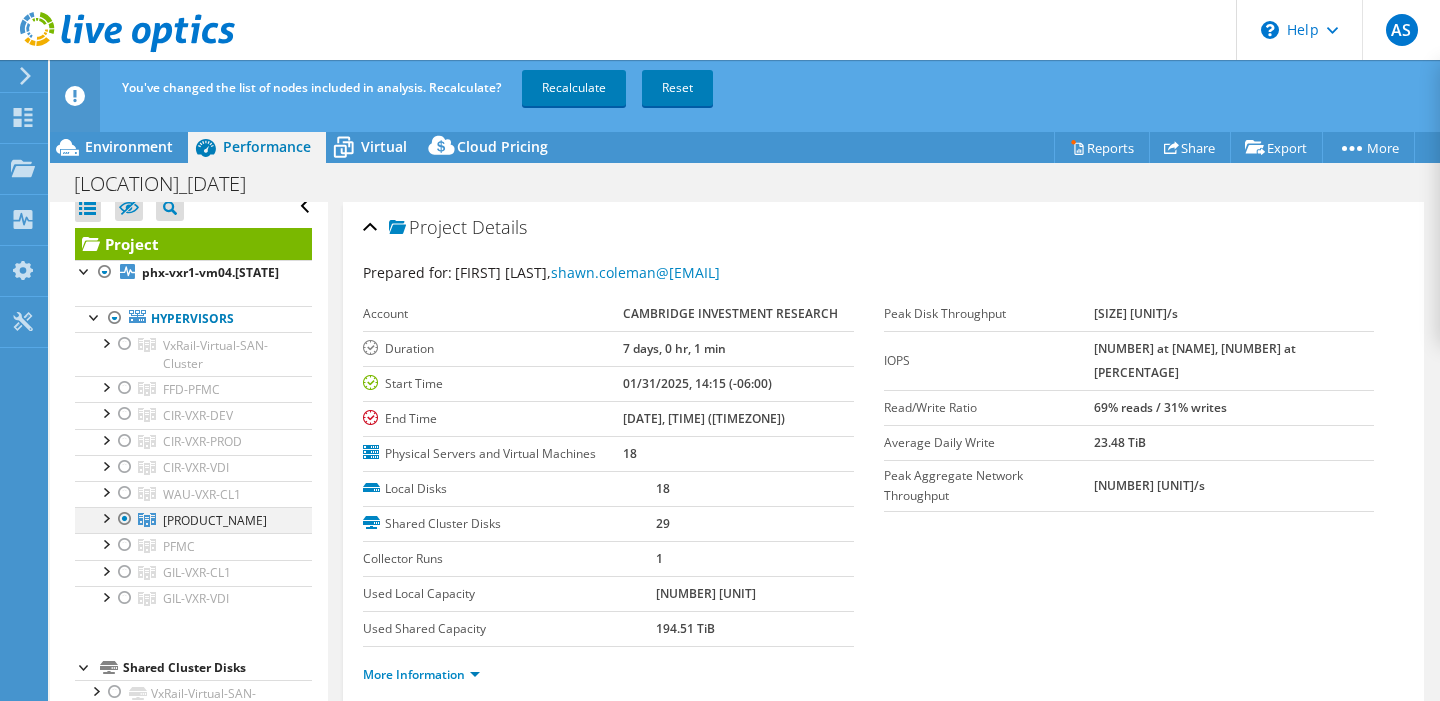 click at bounding box center (125, 519) 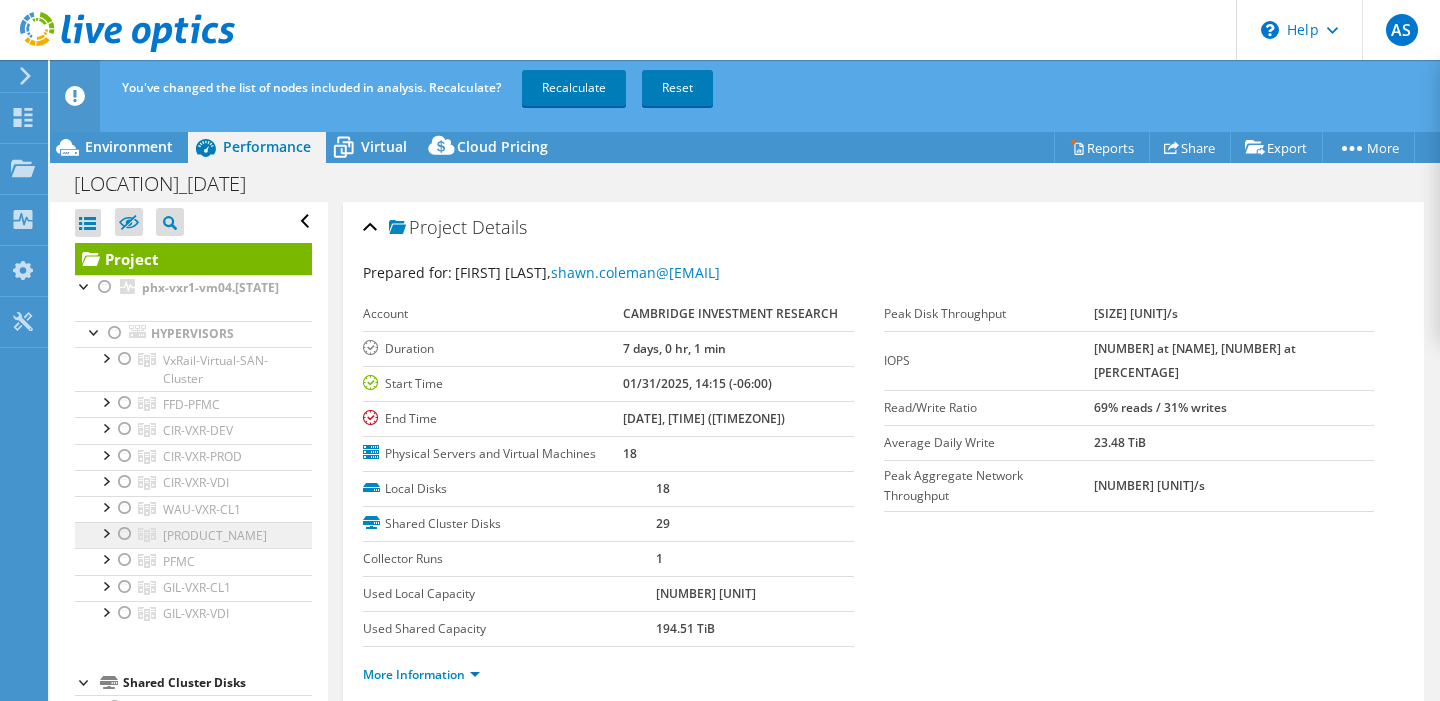 scroll, scrollTop: 0, scrollLeft: 0, axis: both 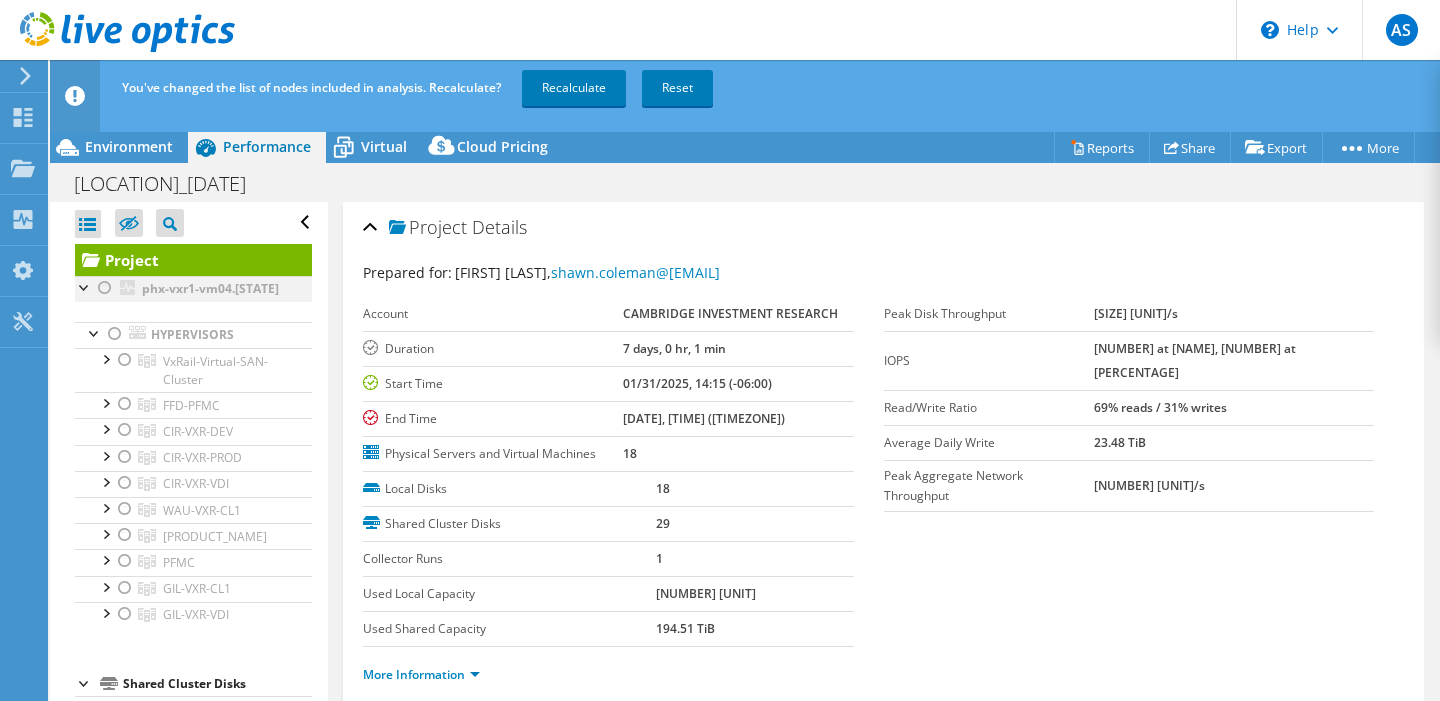 click at bounding box center (105, 288) 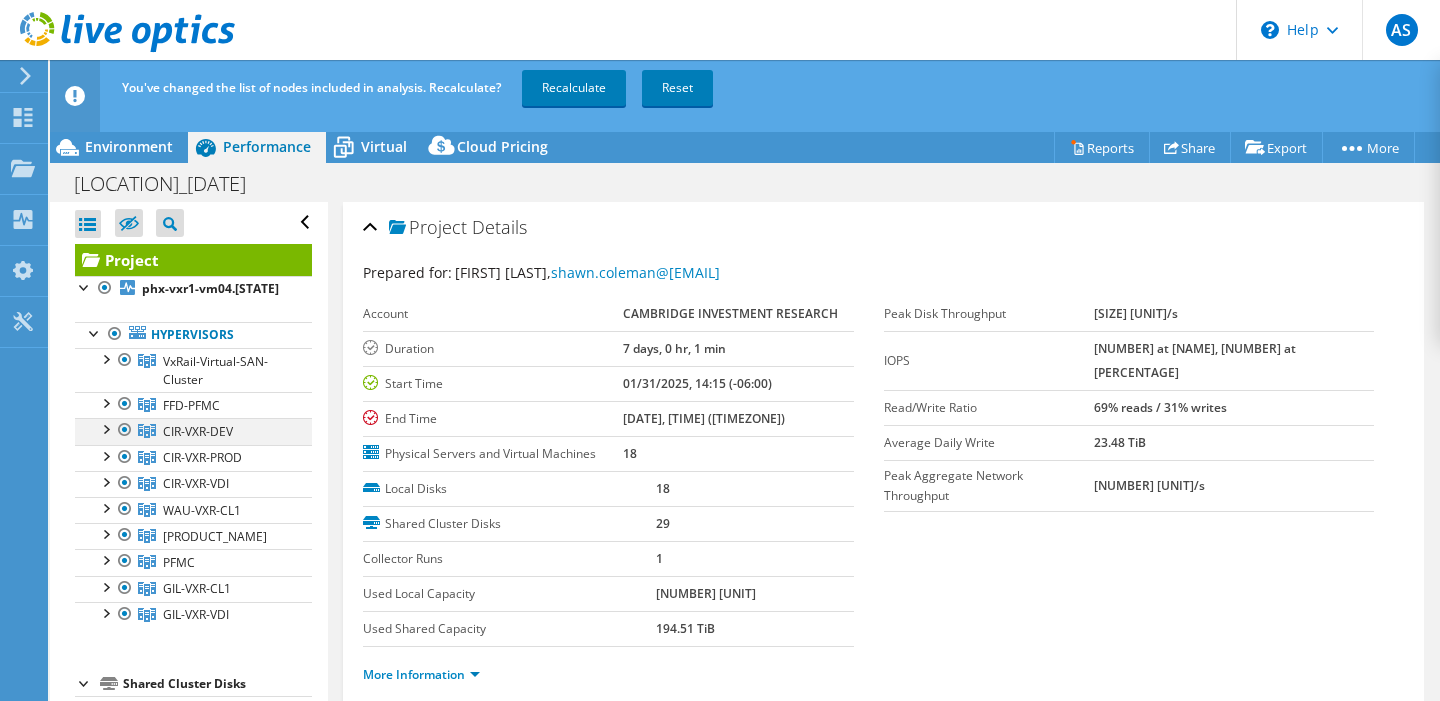 click at bounding box center (125, 430) 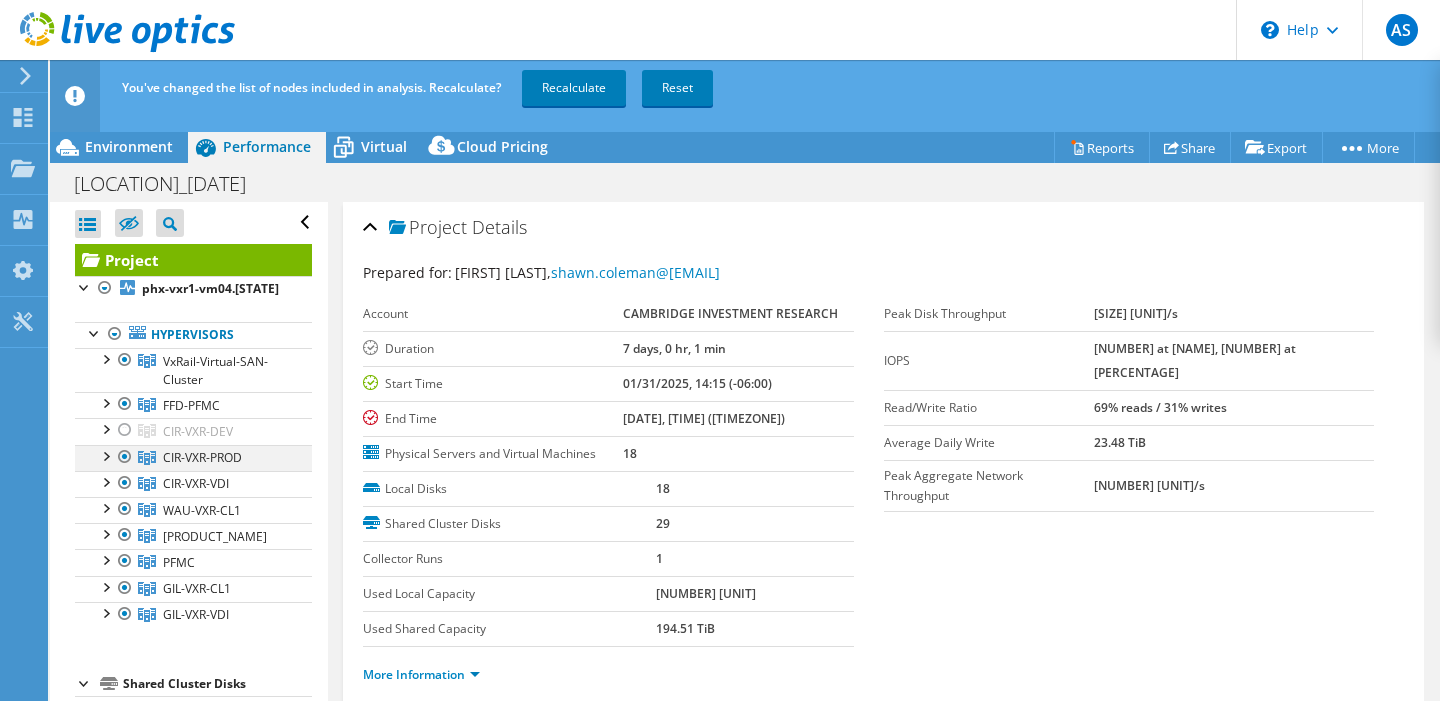 click at bounding box center [125, 457] 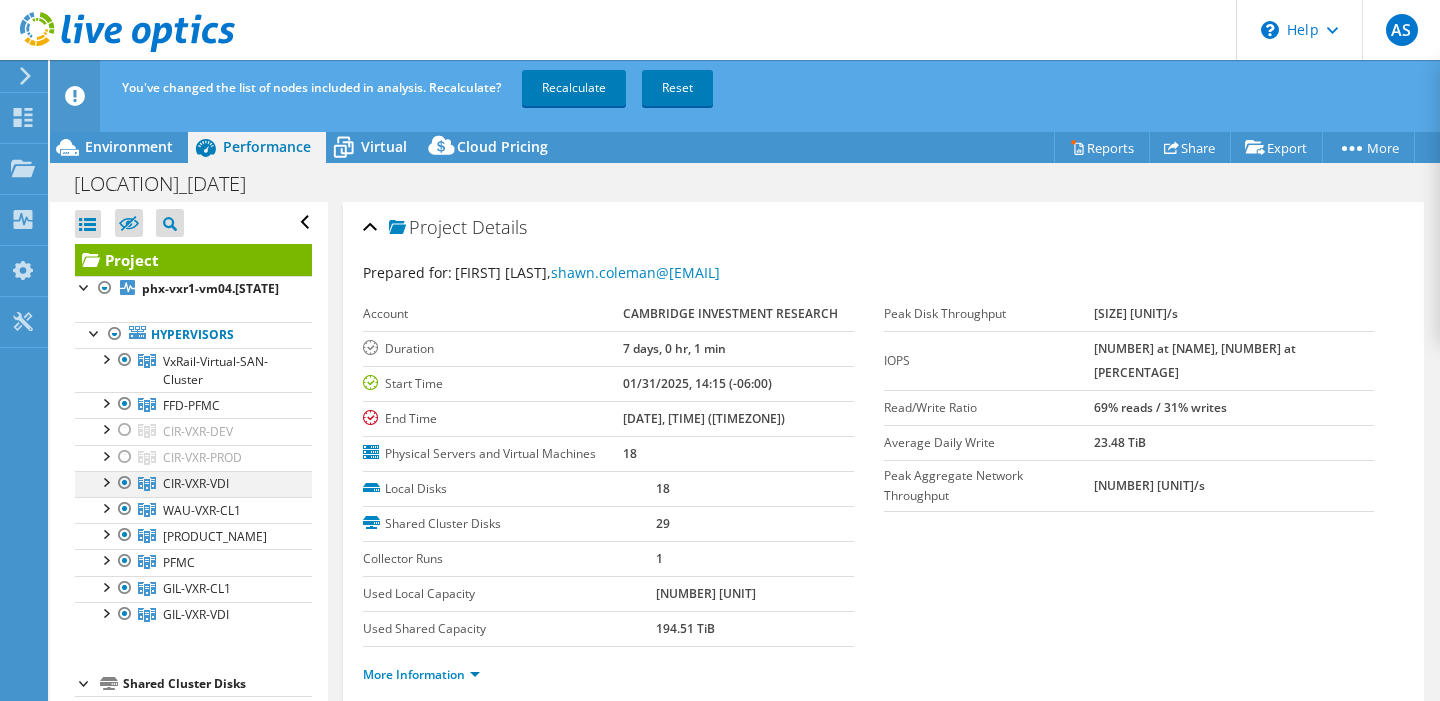 click at bounding box center (125, 483) 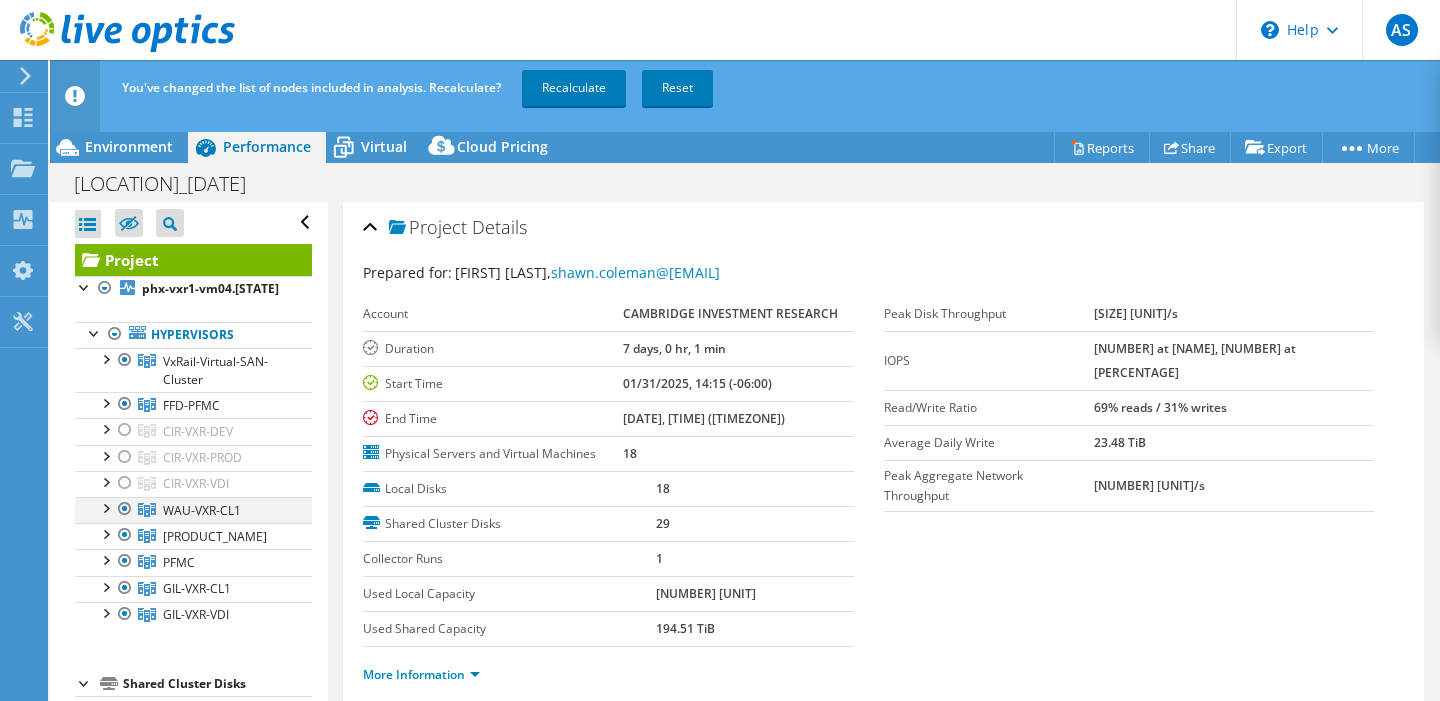 click at bounding box center (125, 509) 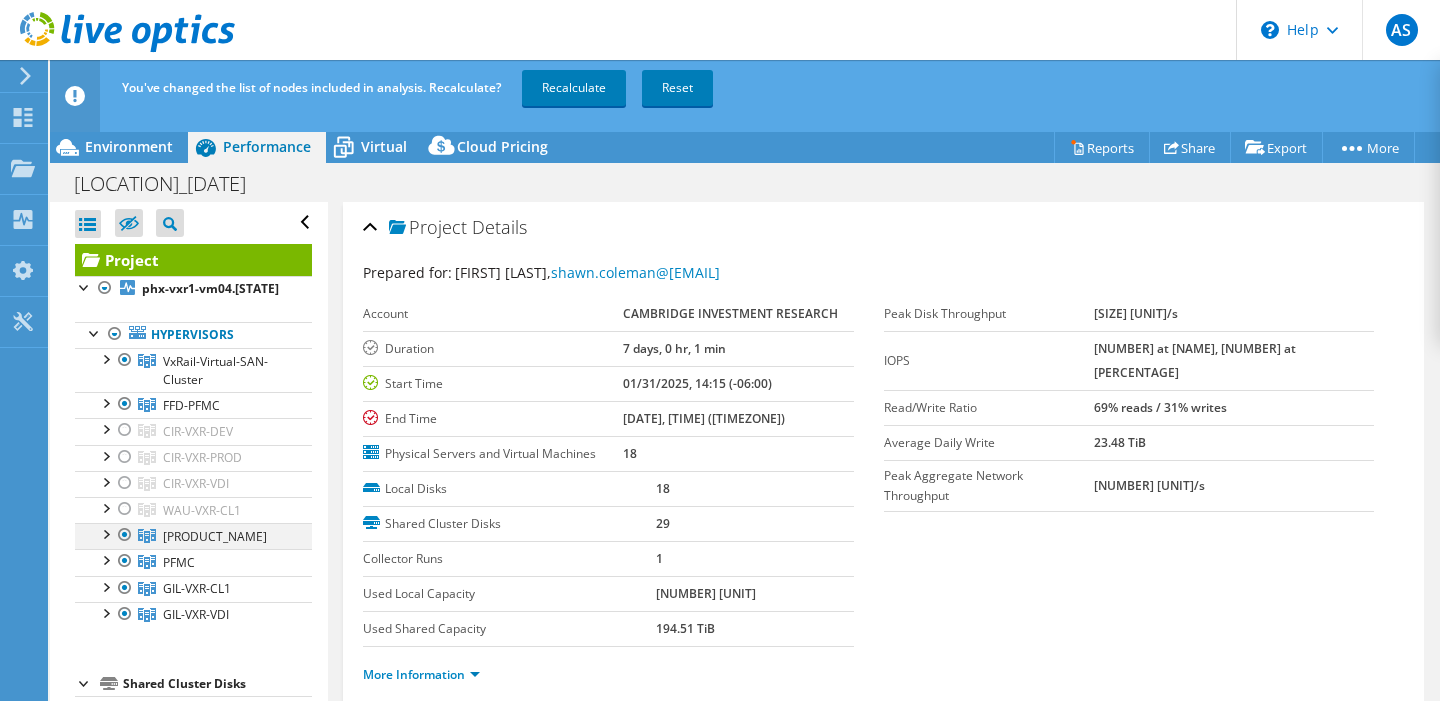 click at bounding box center [125, 535] 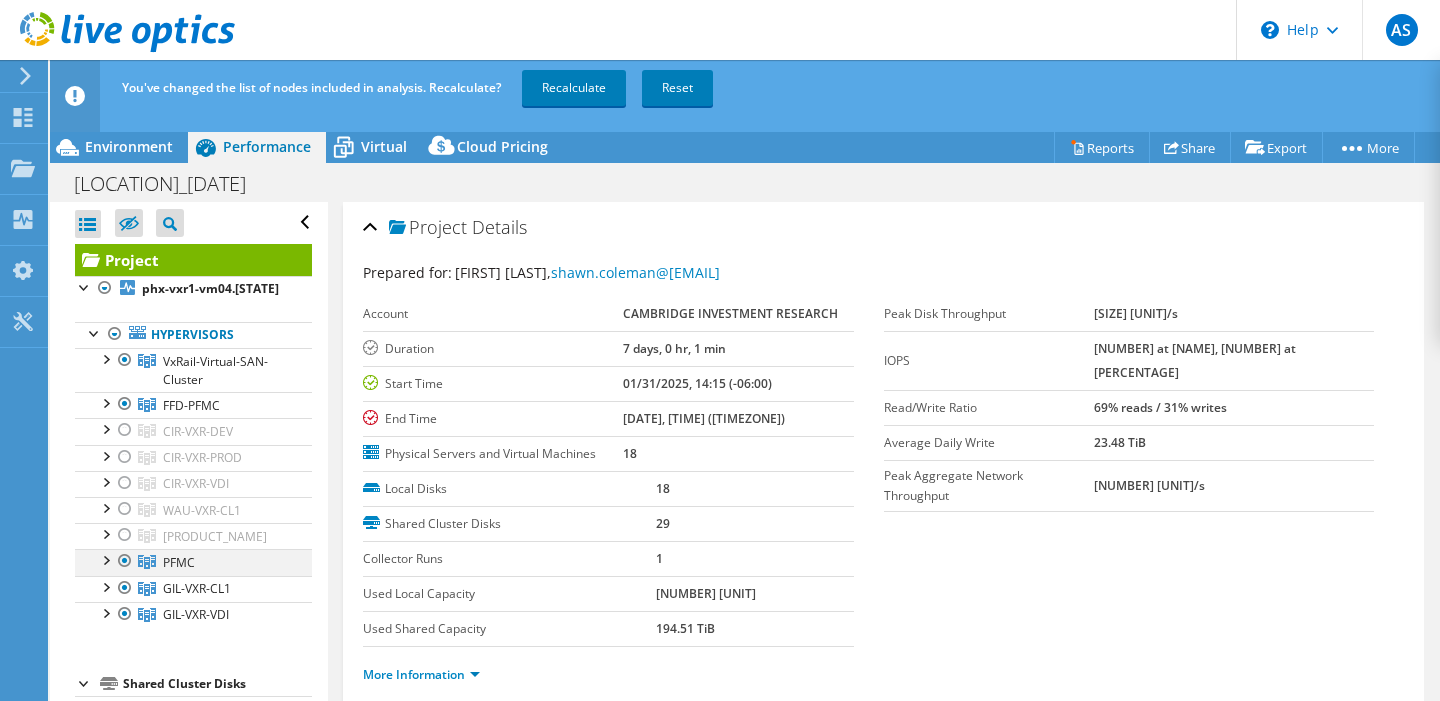 click at bounding box center [125, 561] 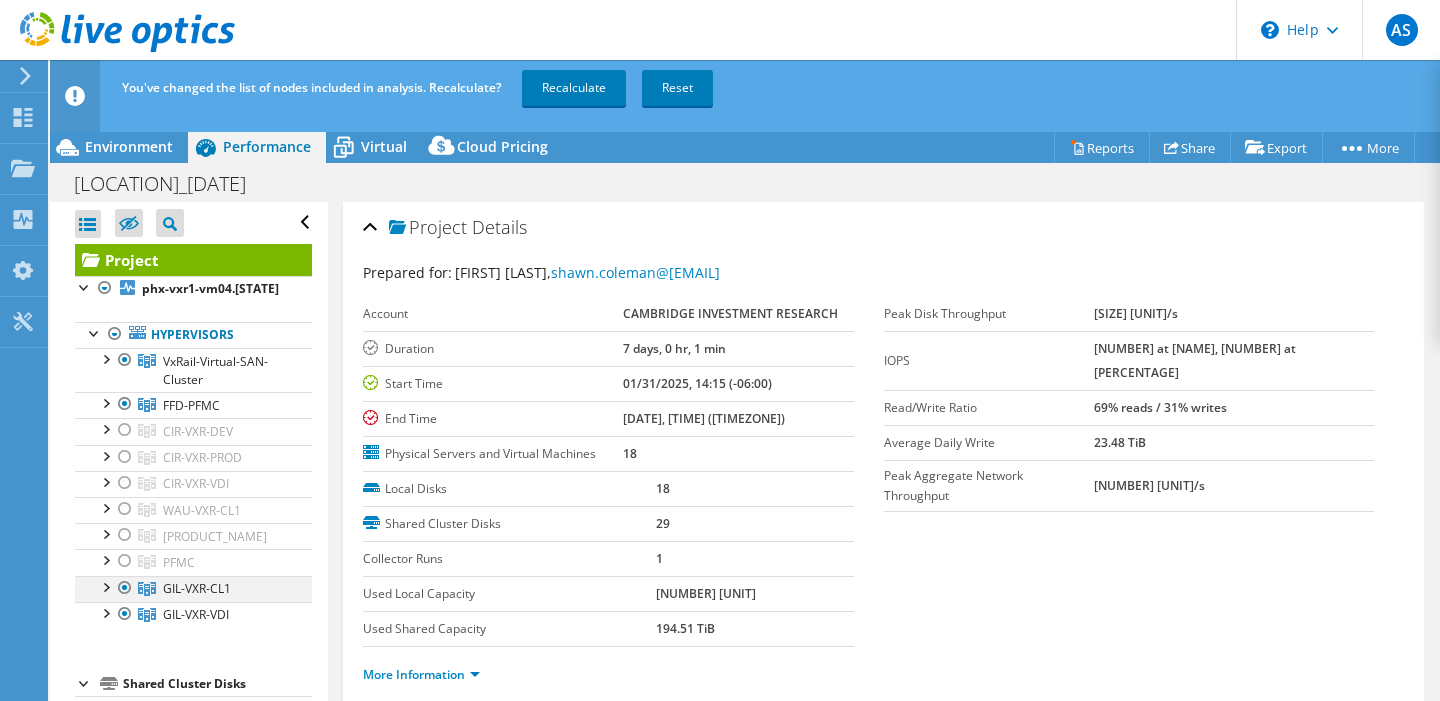 click at bounding box center (125, 588) 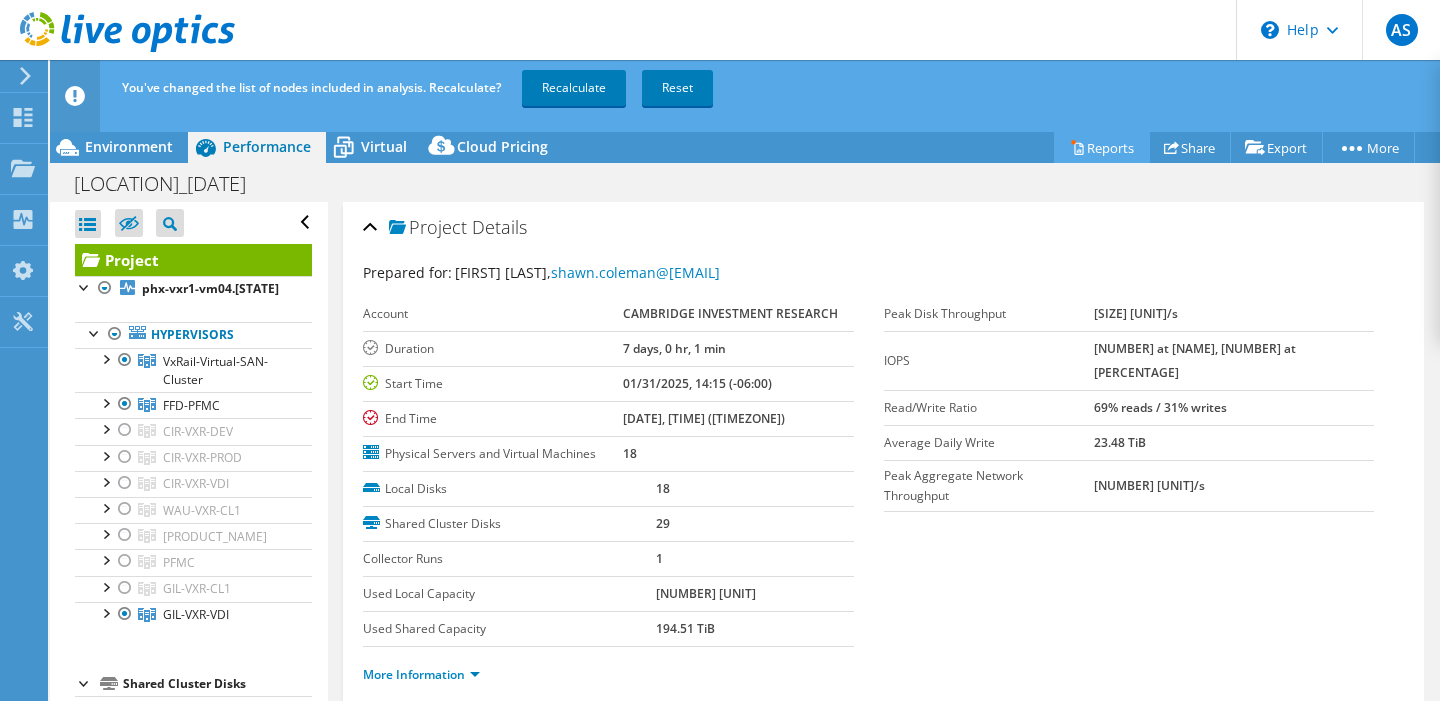 click on "Reports" at bounding box center [1102, 147] 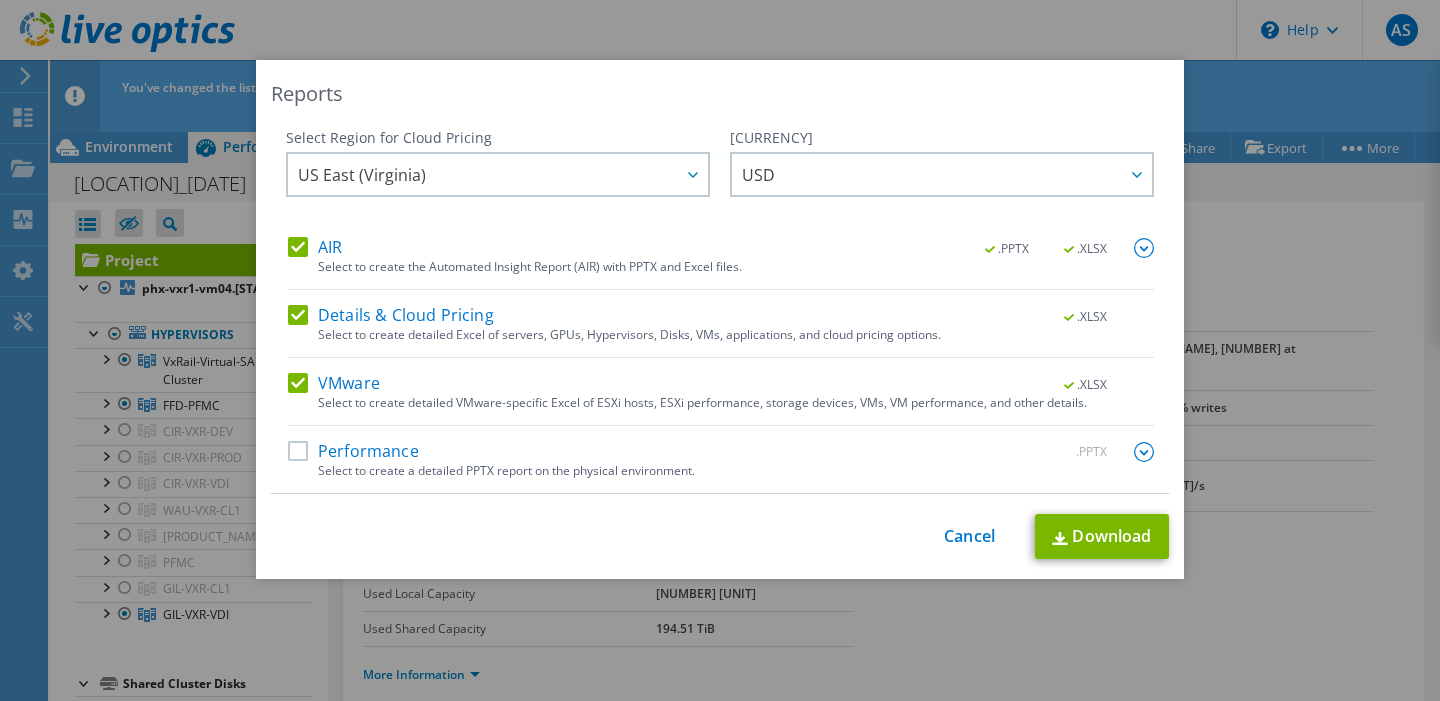 click on "Details & Cloud Pricing" at bounding box center [391, 316] 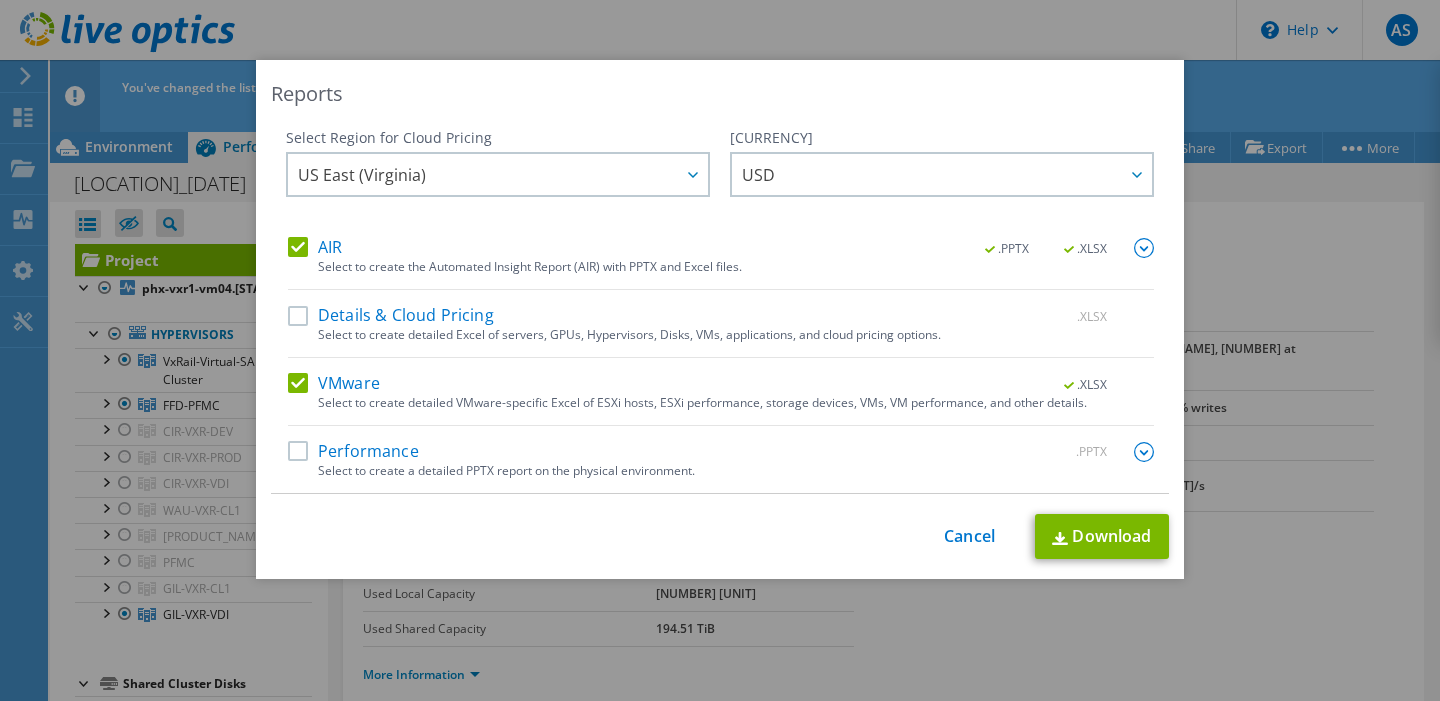 click on "AIR" at bounding box center [315, 248] 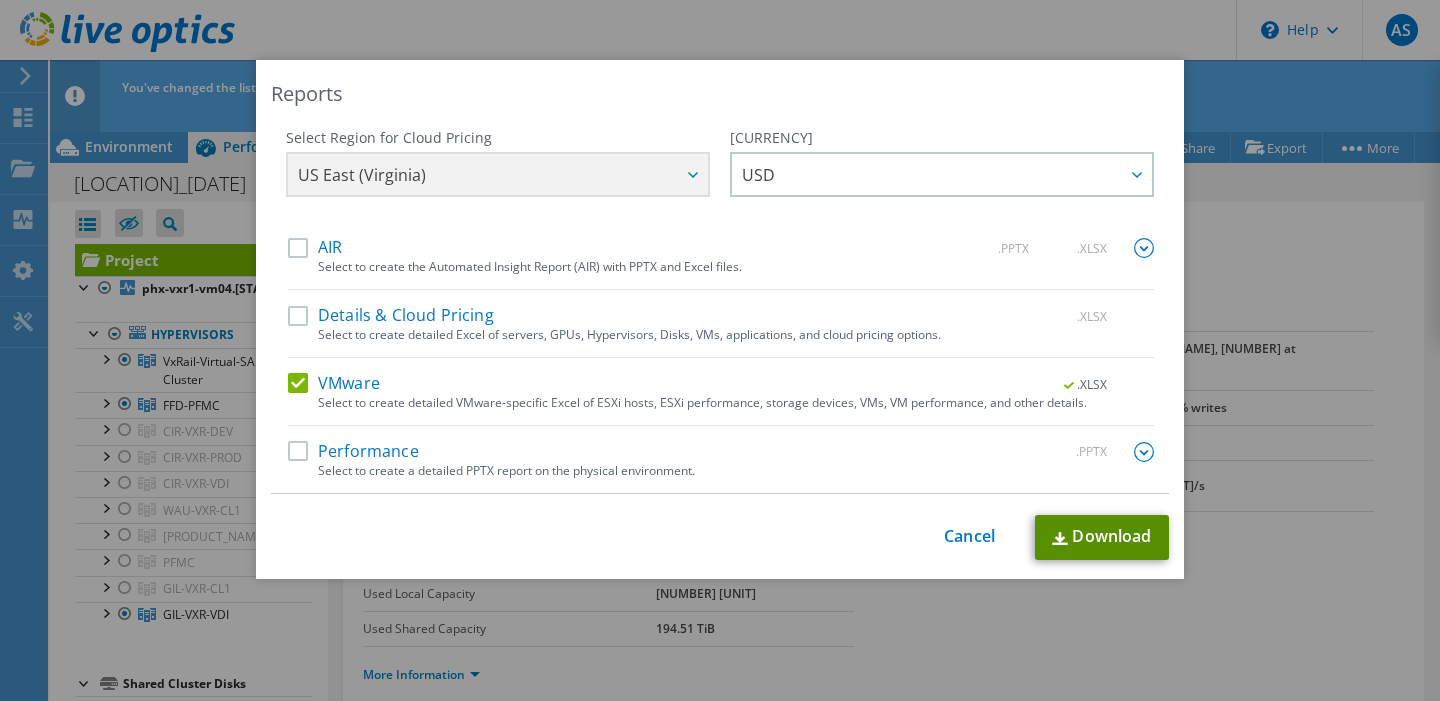 click on "Download" at bounding box center [1102, 537] 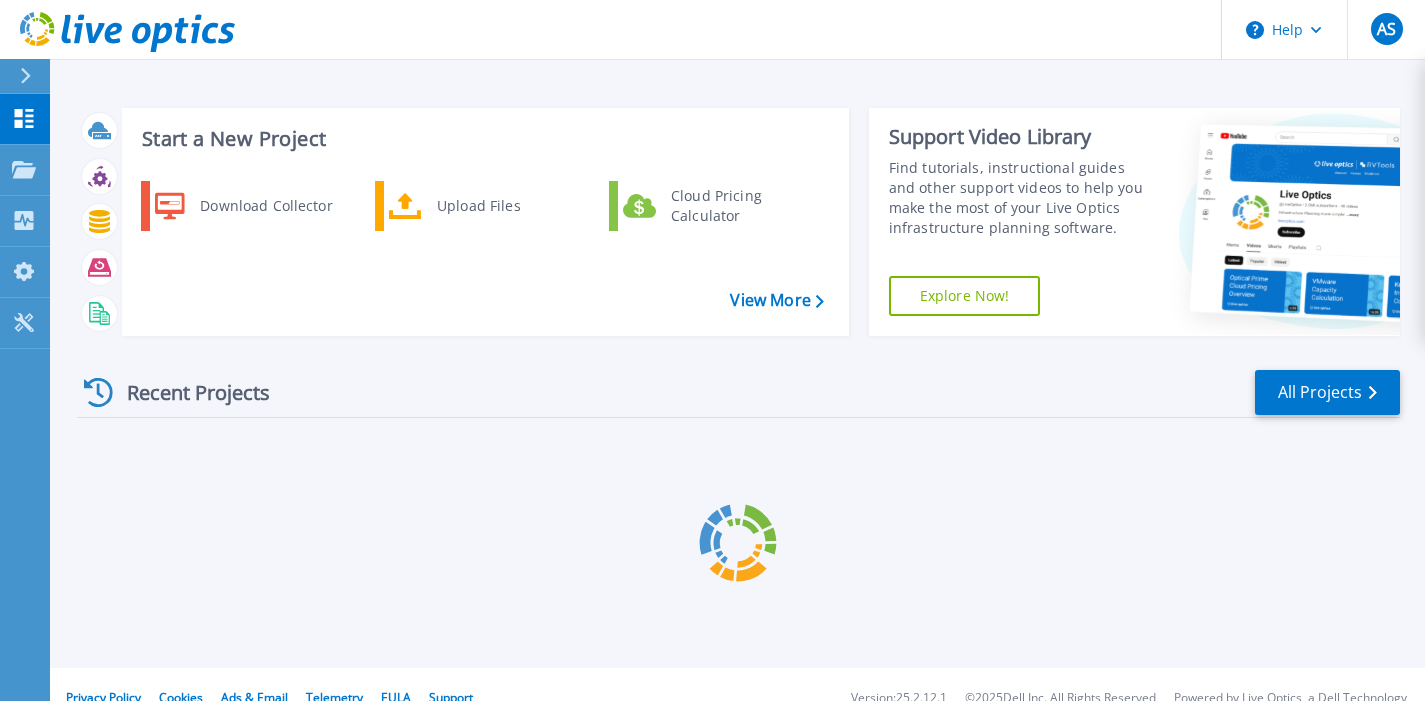 scroll, scrollTop: 0, scrollLeft: 0, axis: both 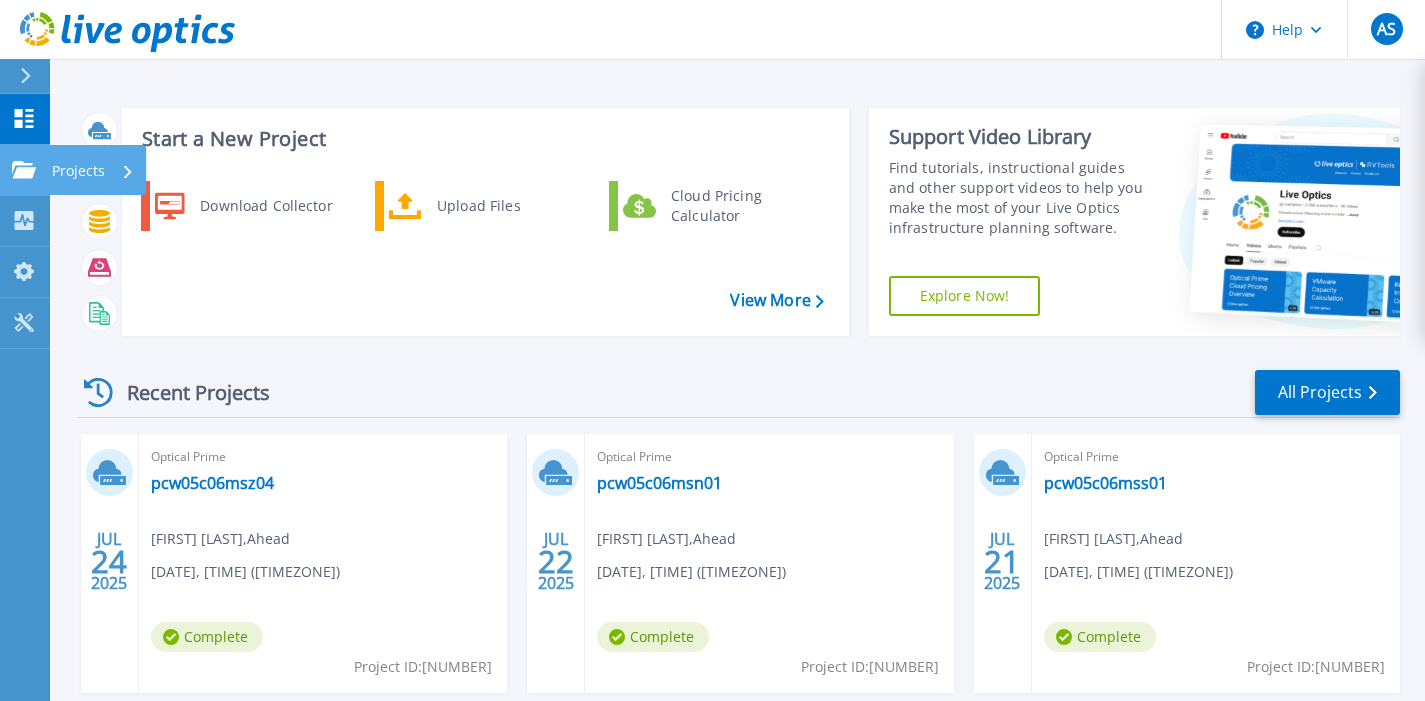 click 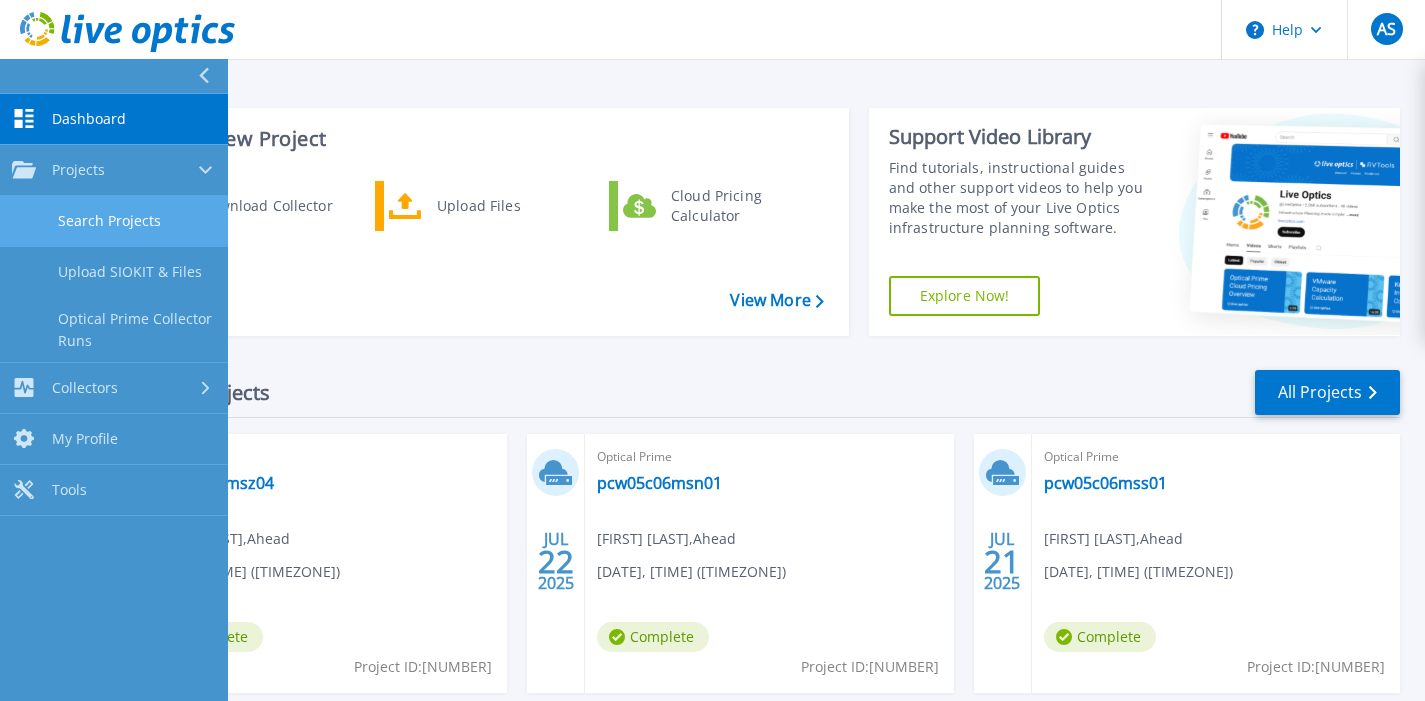 click on "Search Projects" at bounding box center (114, 221) 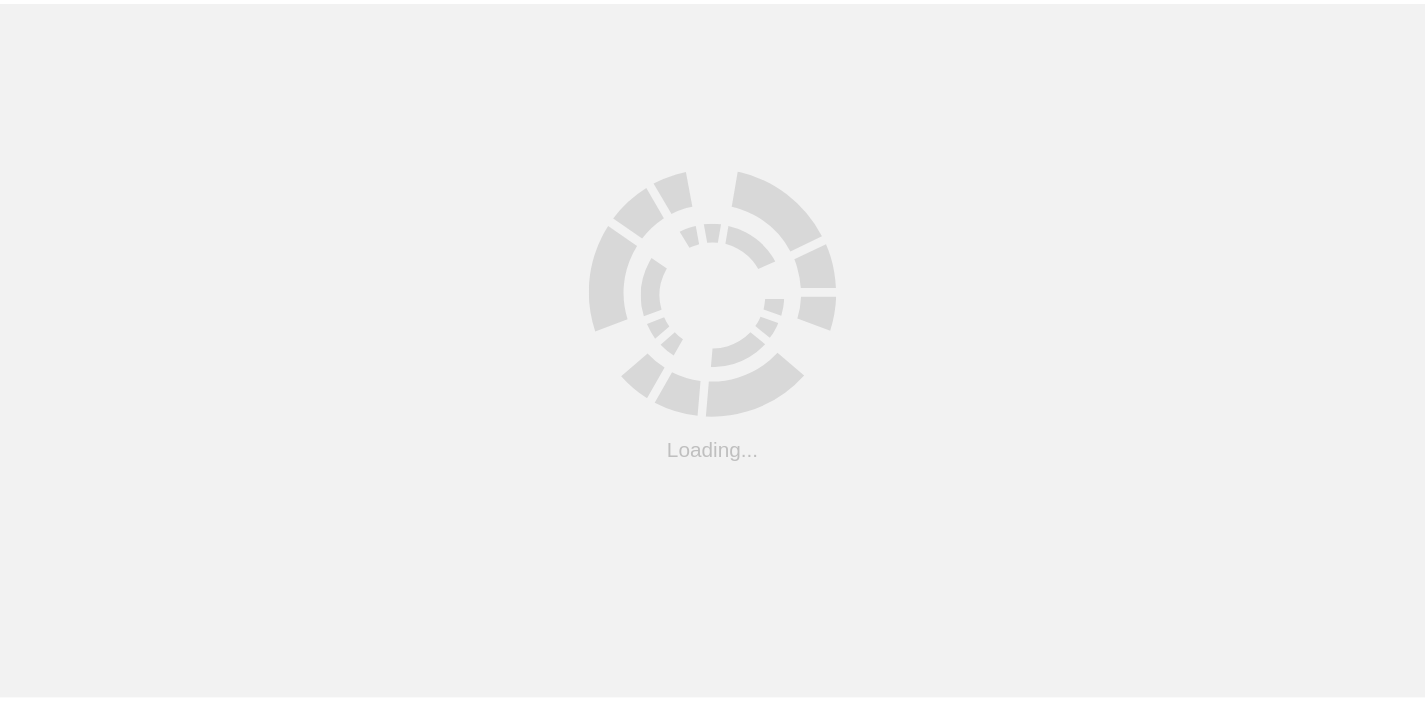 scroll, scrollTop: 0, scrollLeft: 0, axis: both 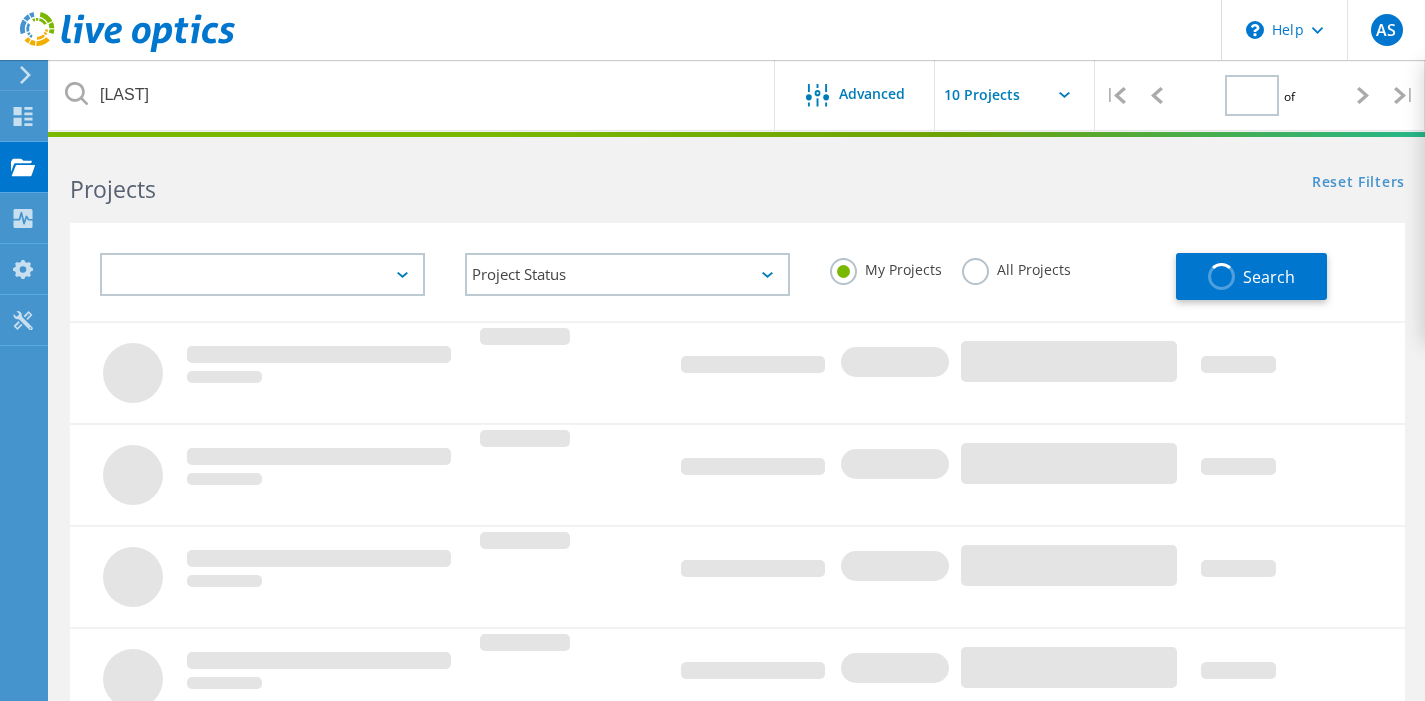type on "1" 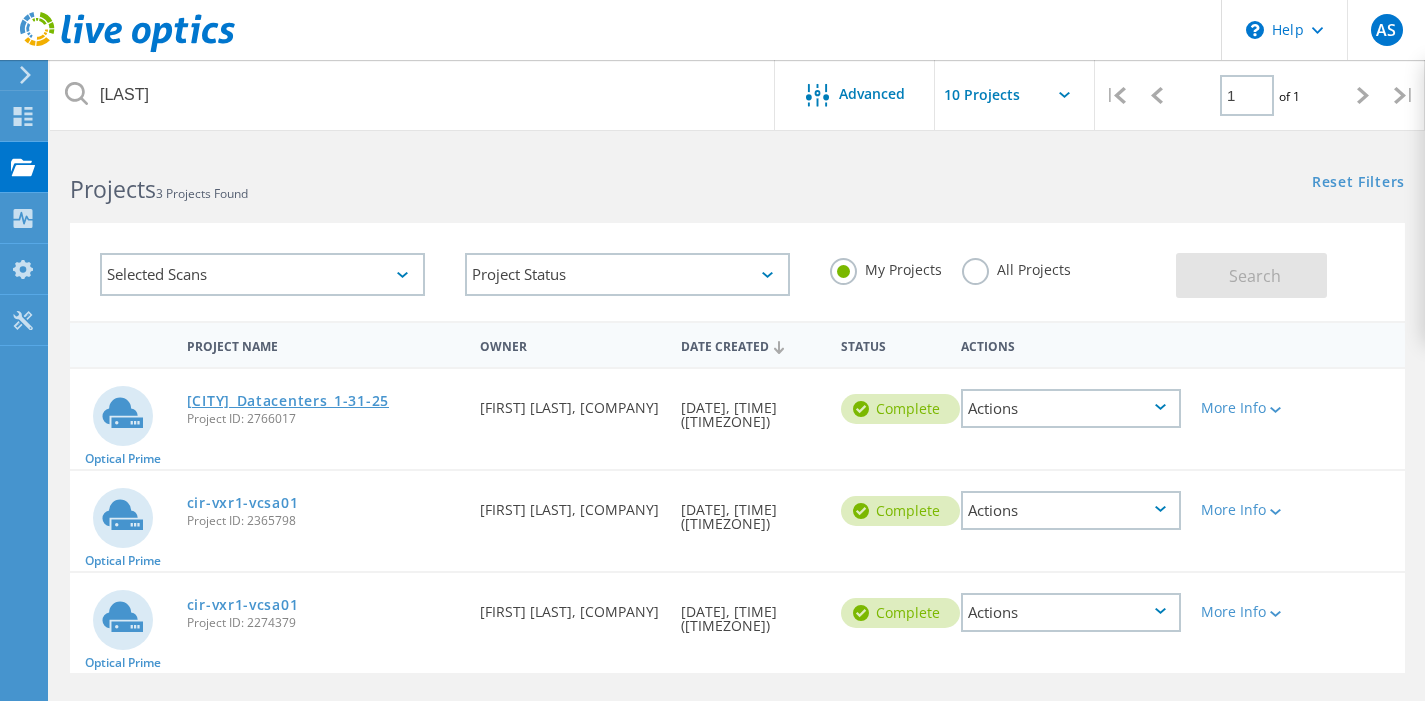 click on "[CITY]_Datacenters_1-31-25" 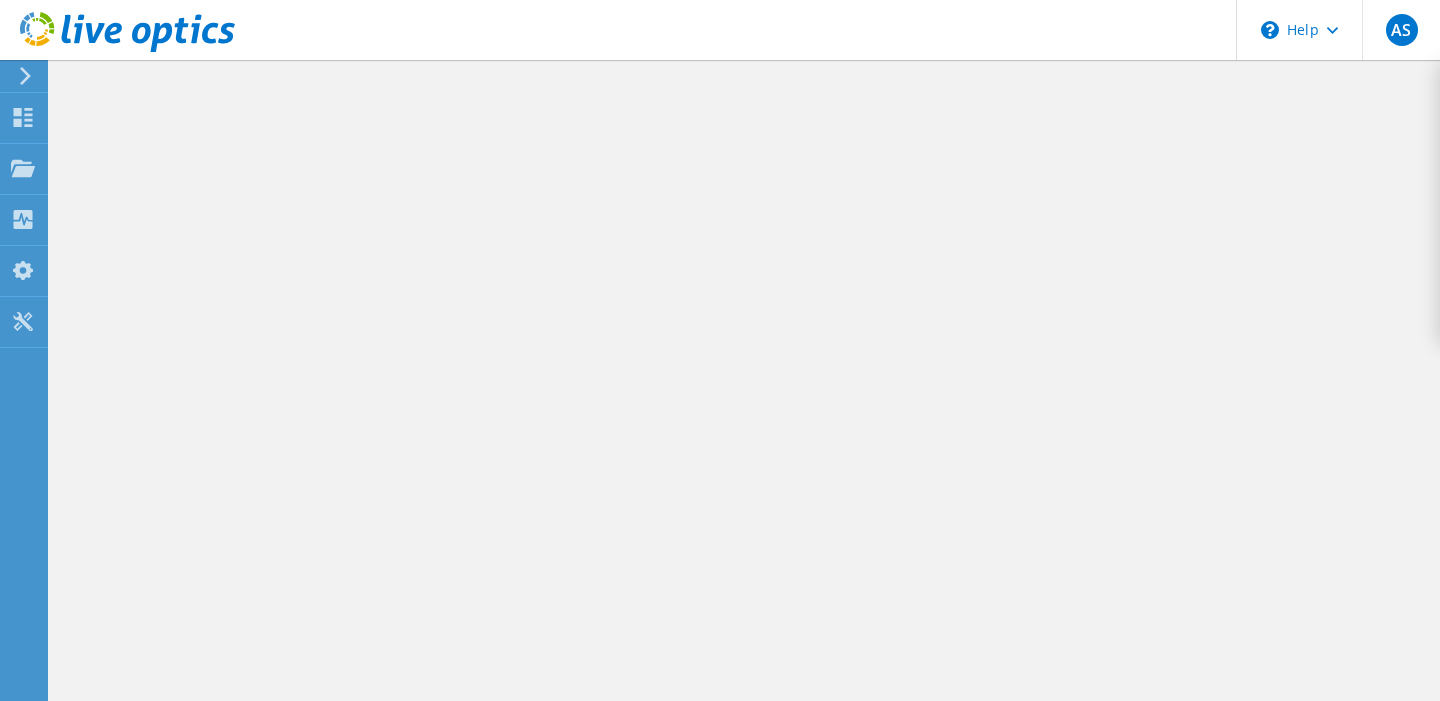 scroll, scrollTop: 0, scrollLeft: 0, axis: both 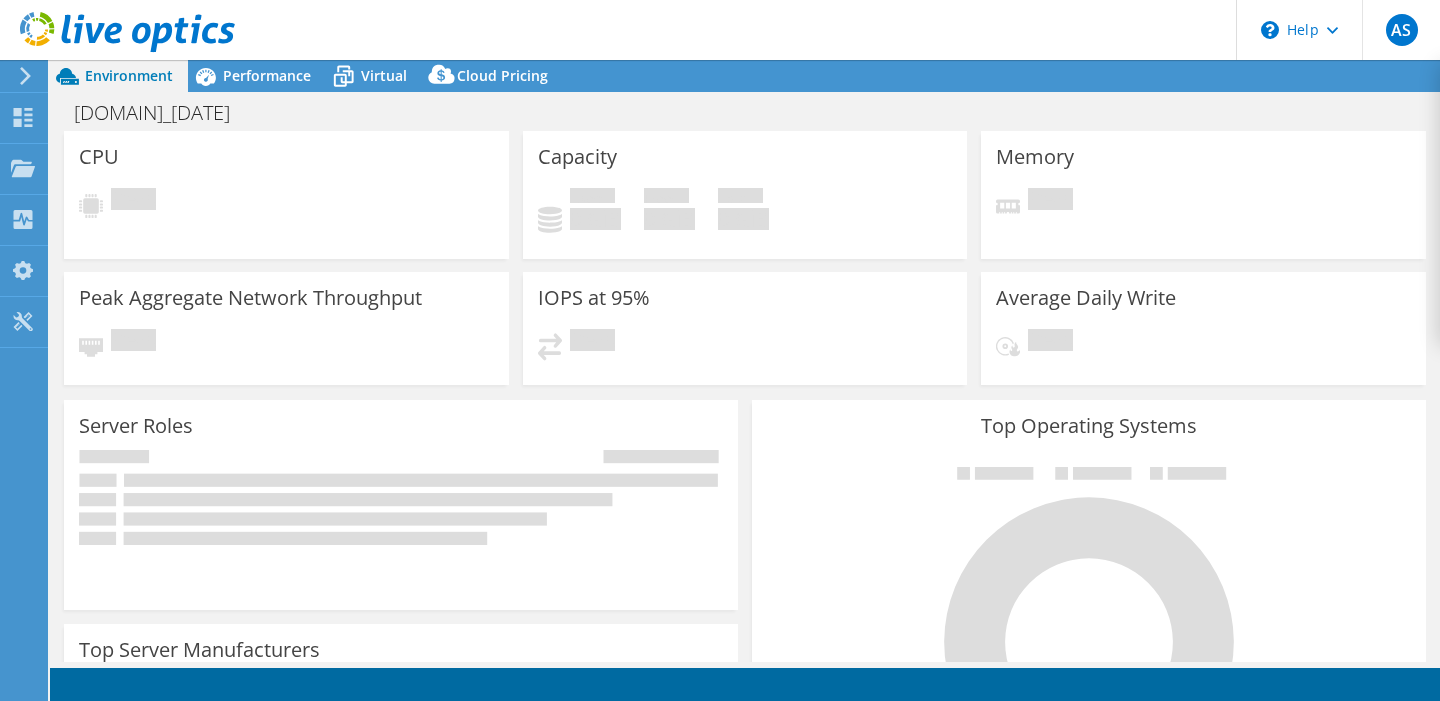 select on "USEast" 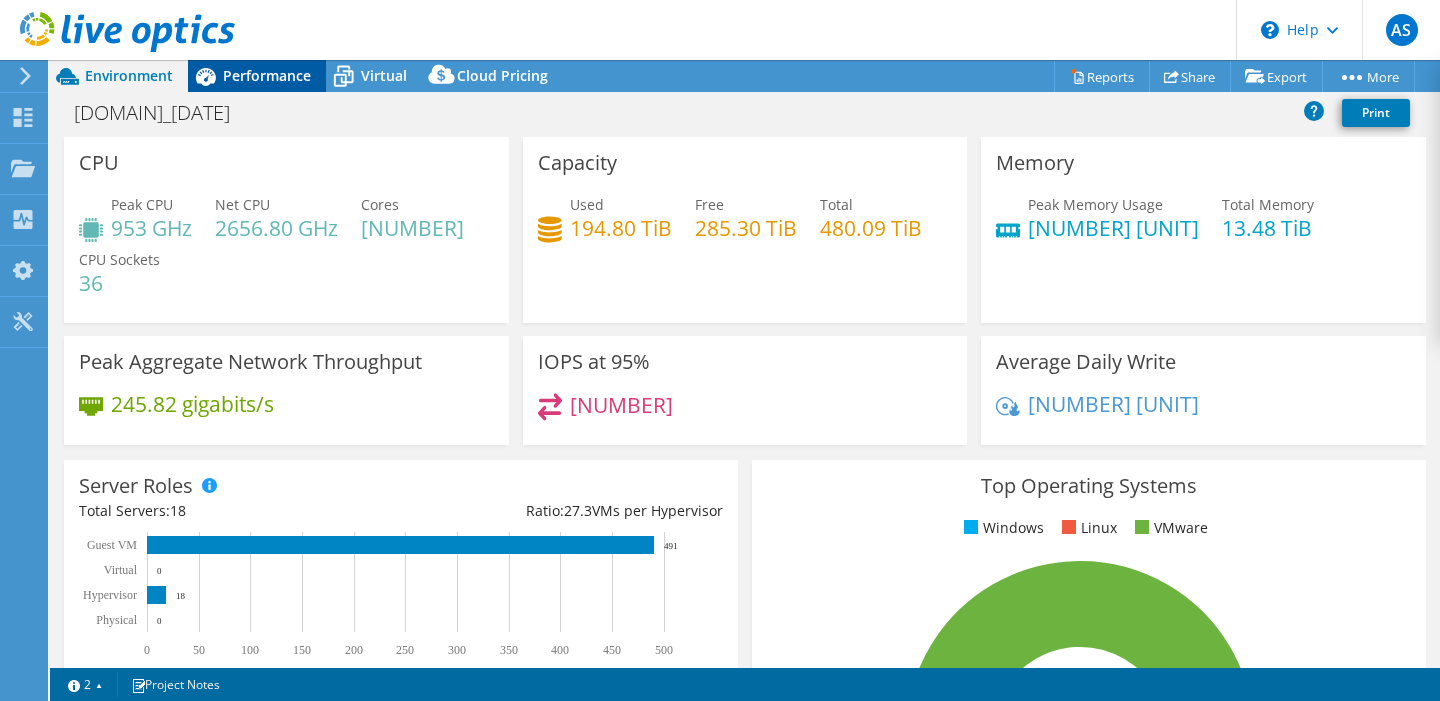click on "Performance" at bounding box center [267, 75] 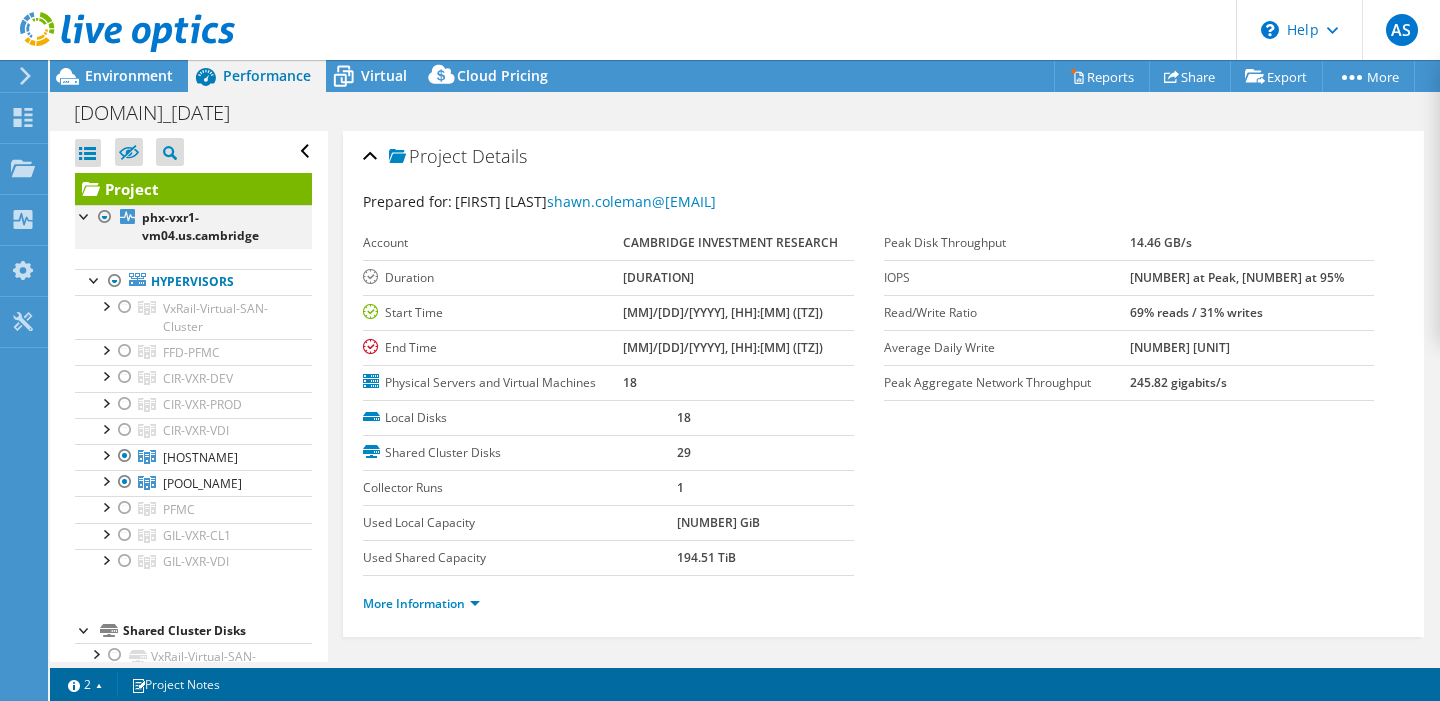 click at bounding box center (105, 217) 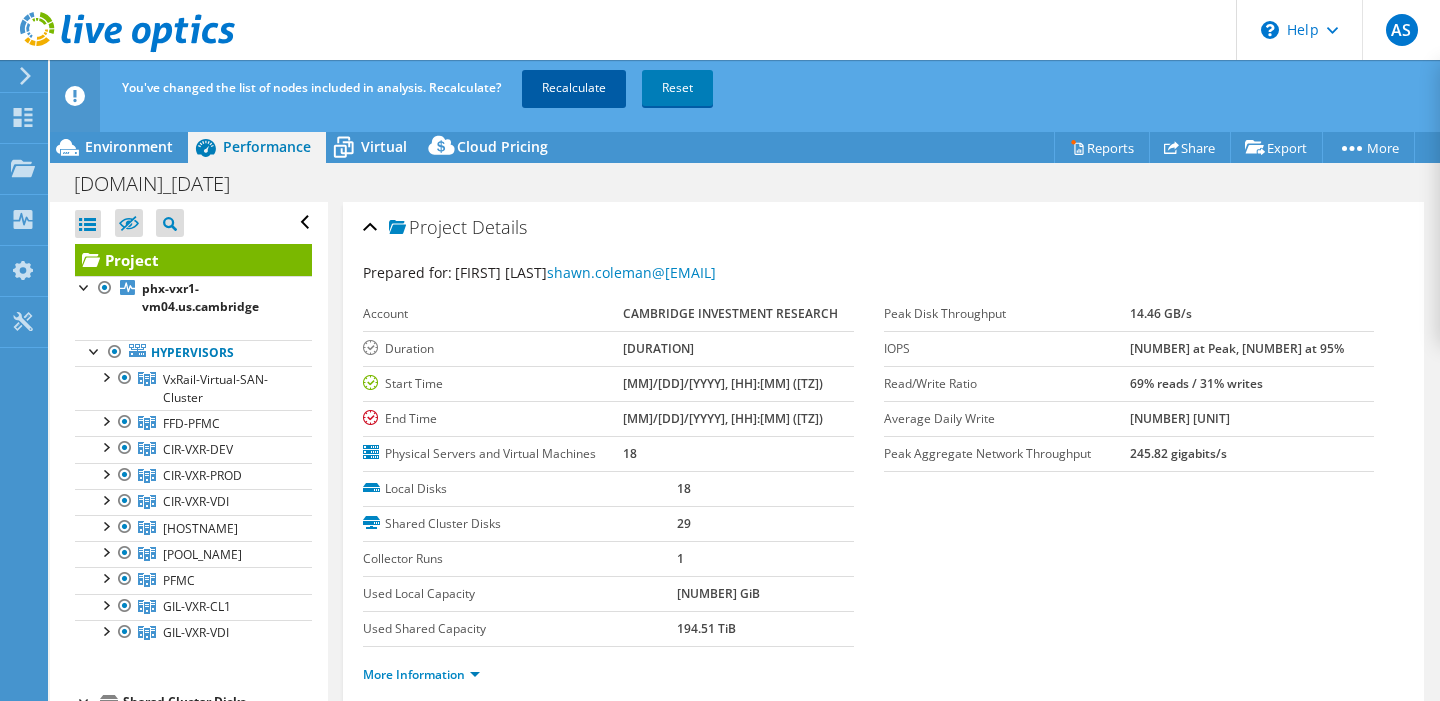 click on "Recalculate" at bounding box center [574, 88] 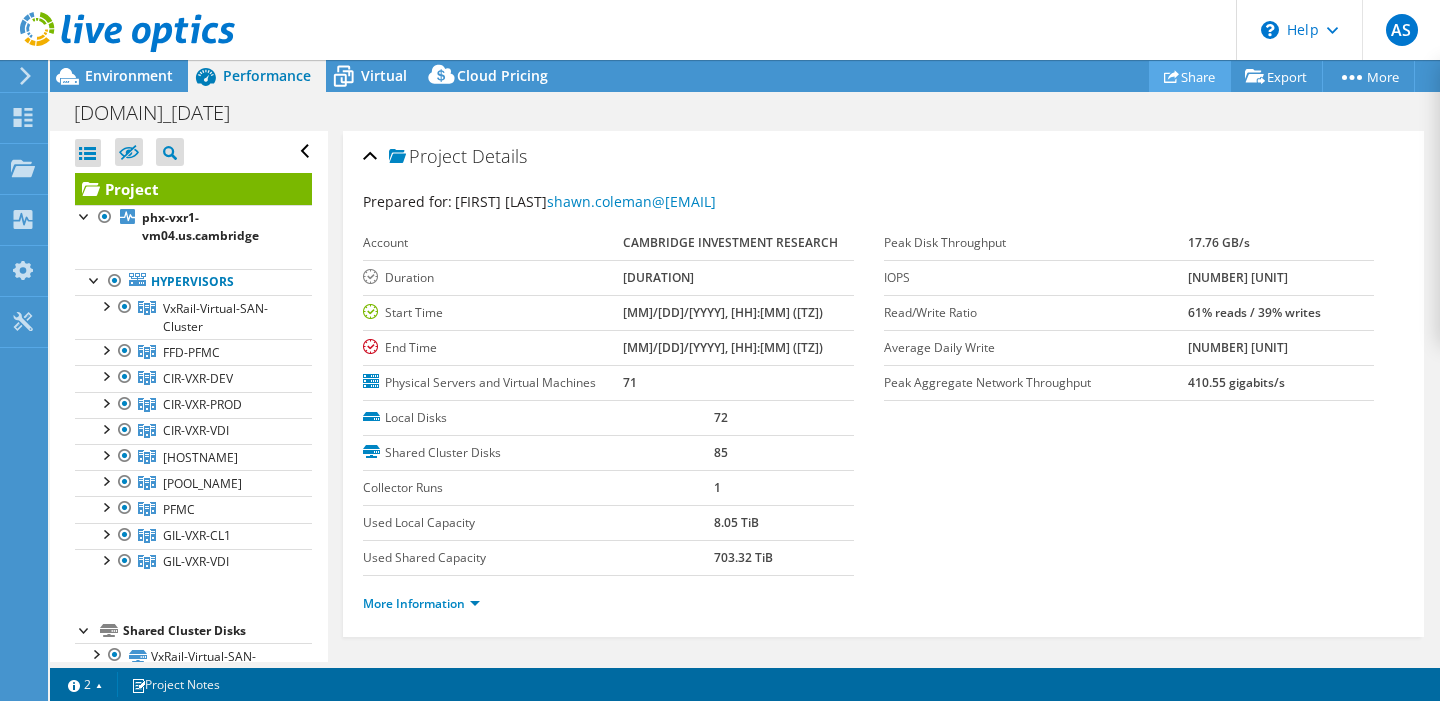 click on "Share" at bounding box center [1190, 76] 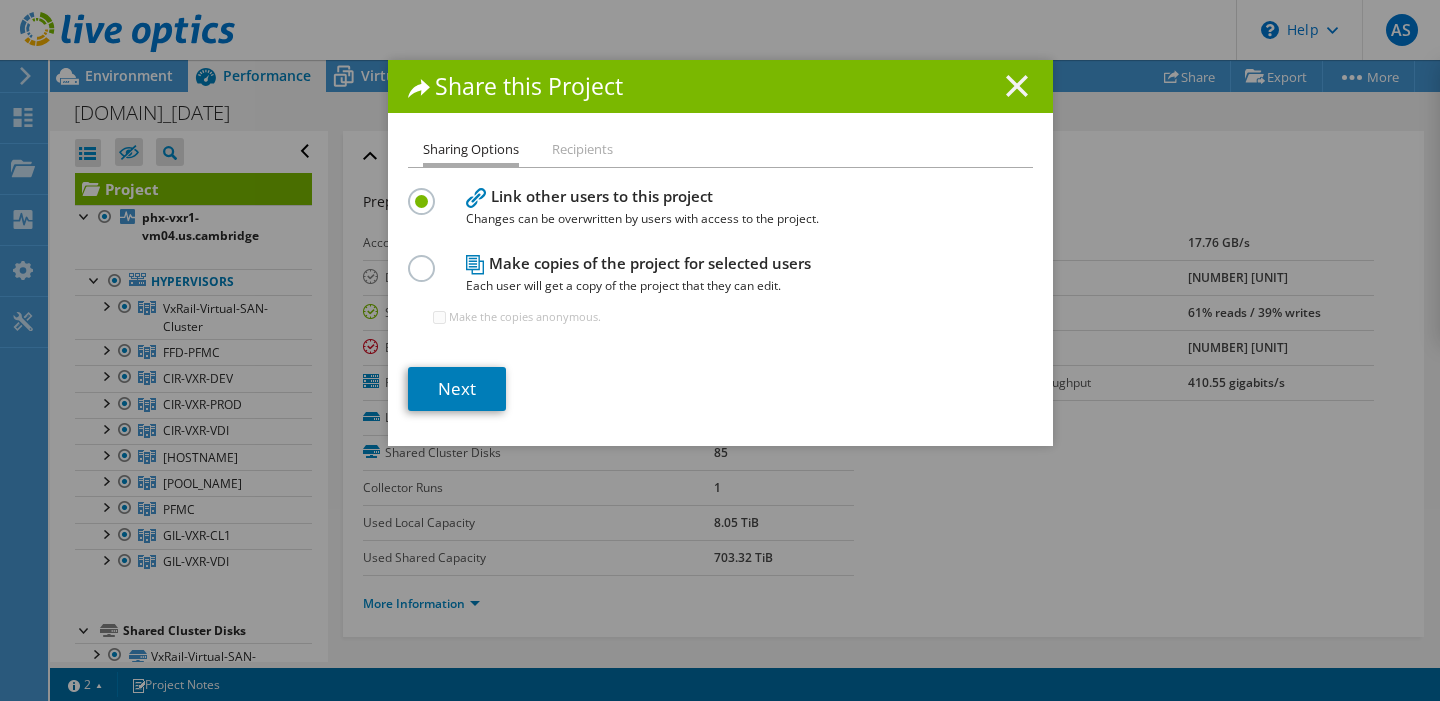 click 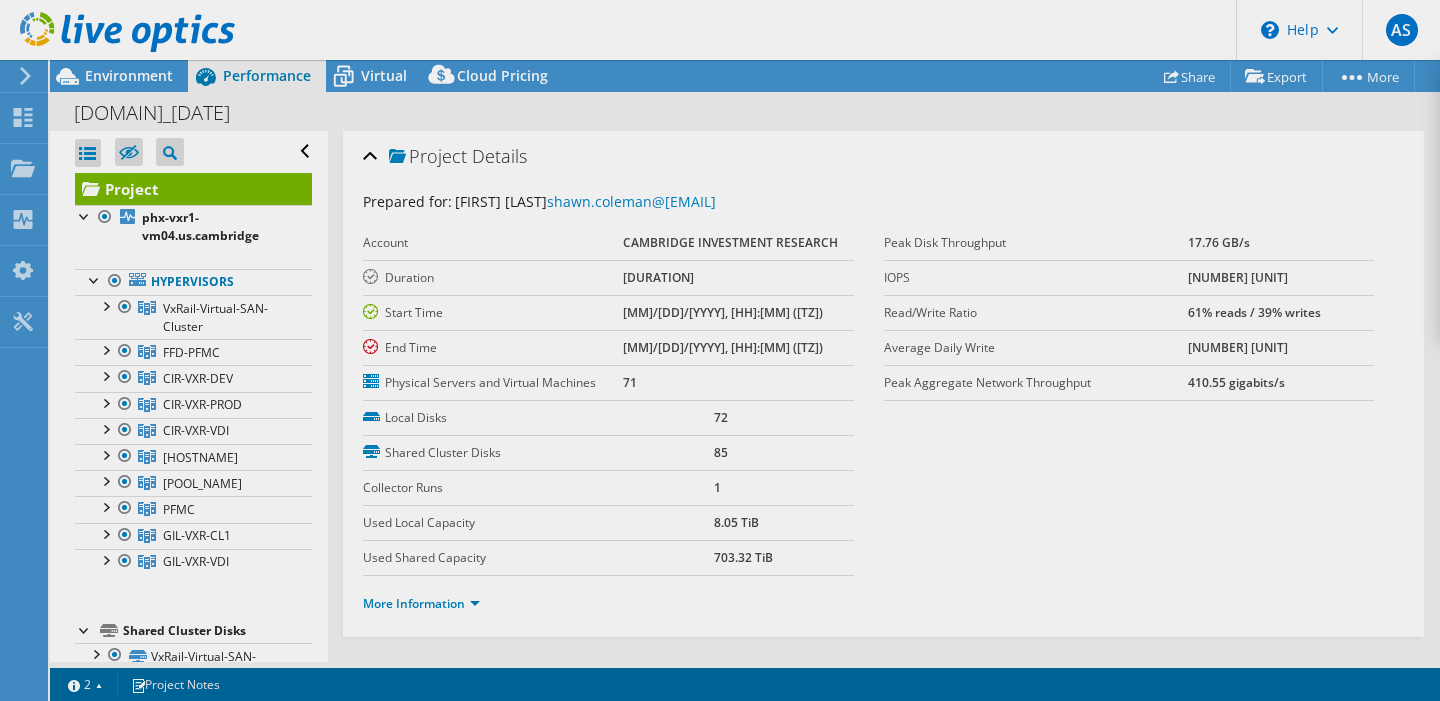 click on "This project has been archived. No changes can be made, and graphs and summary tables are only available at the project level.
Restore
Project Actions
Project Actions
Reports
Share
Print" at bounding box center (745, 380) 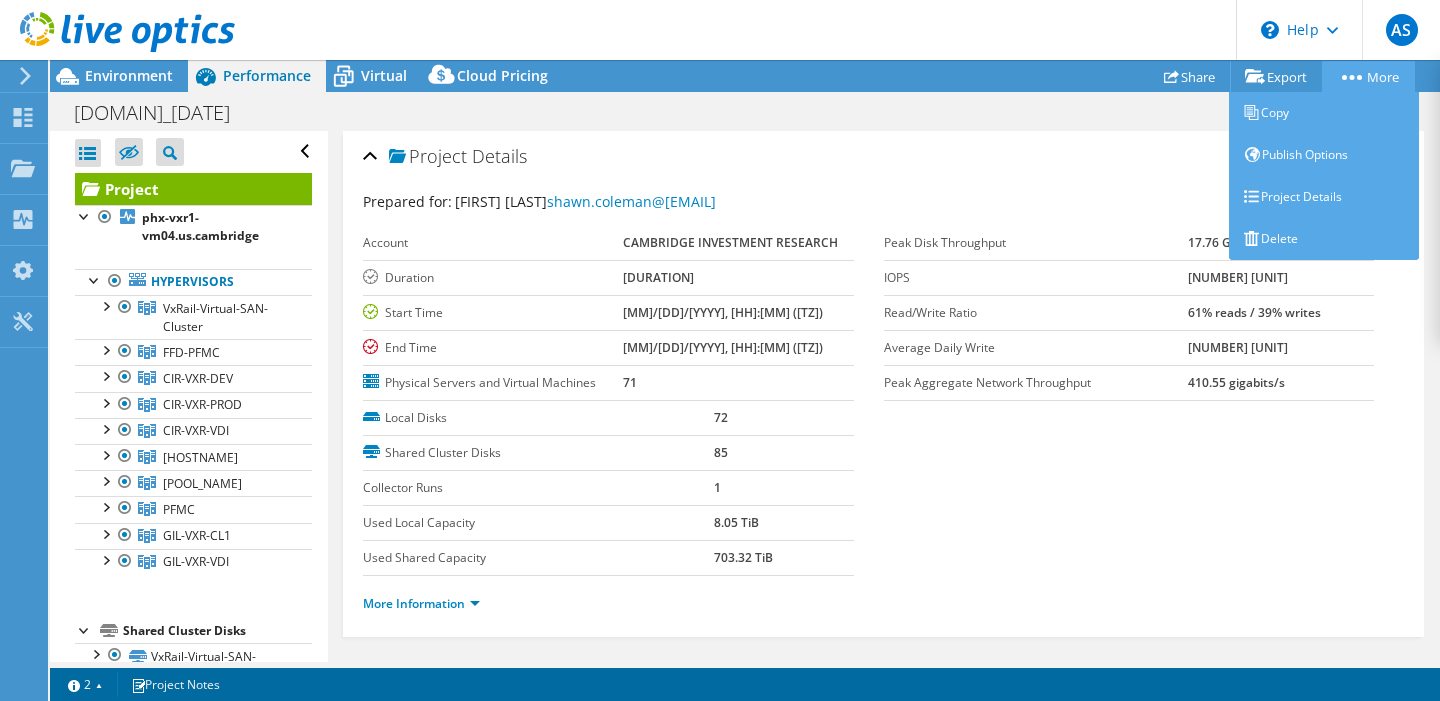 click on "More" at bounding box center [1368, 76] 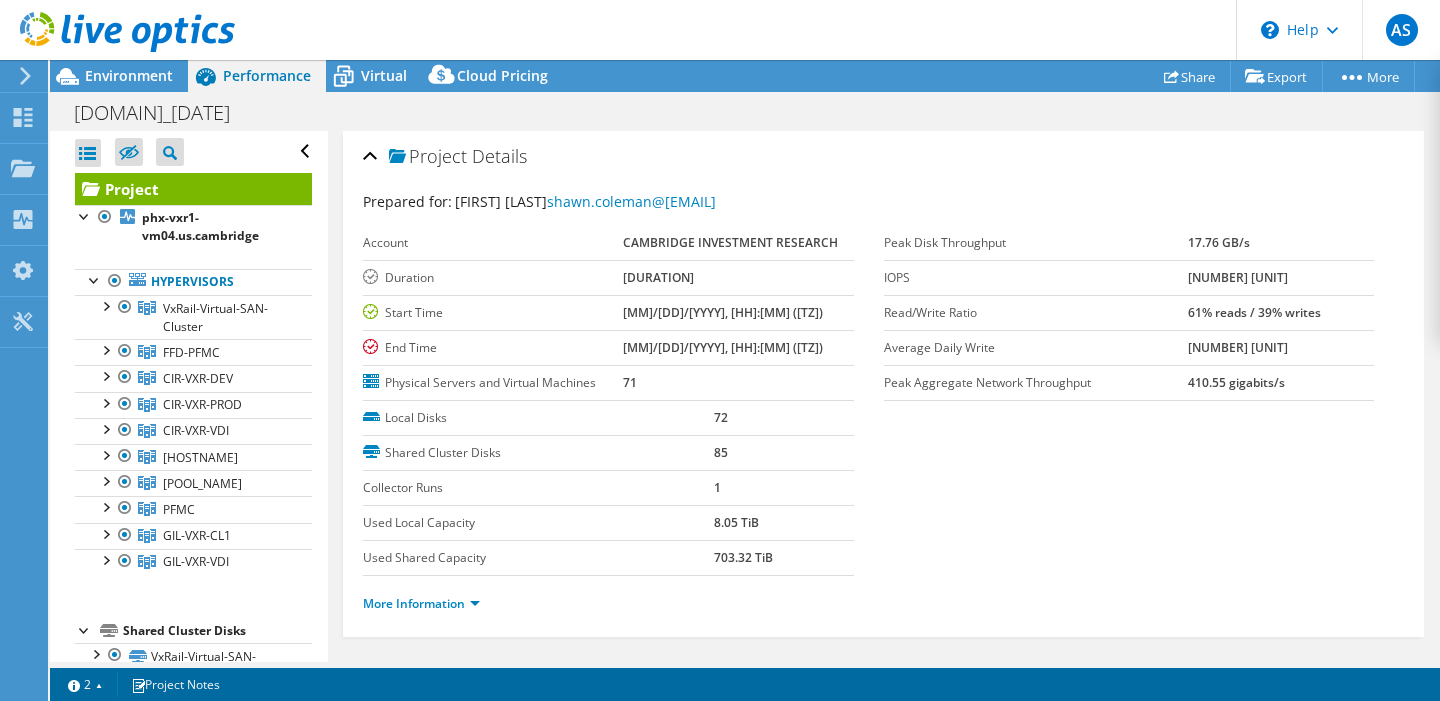 click on "Project
Details" at bounding box center (883, 157) 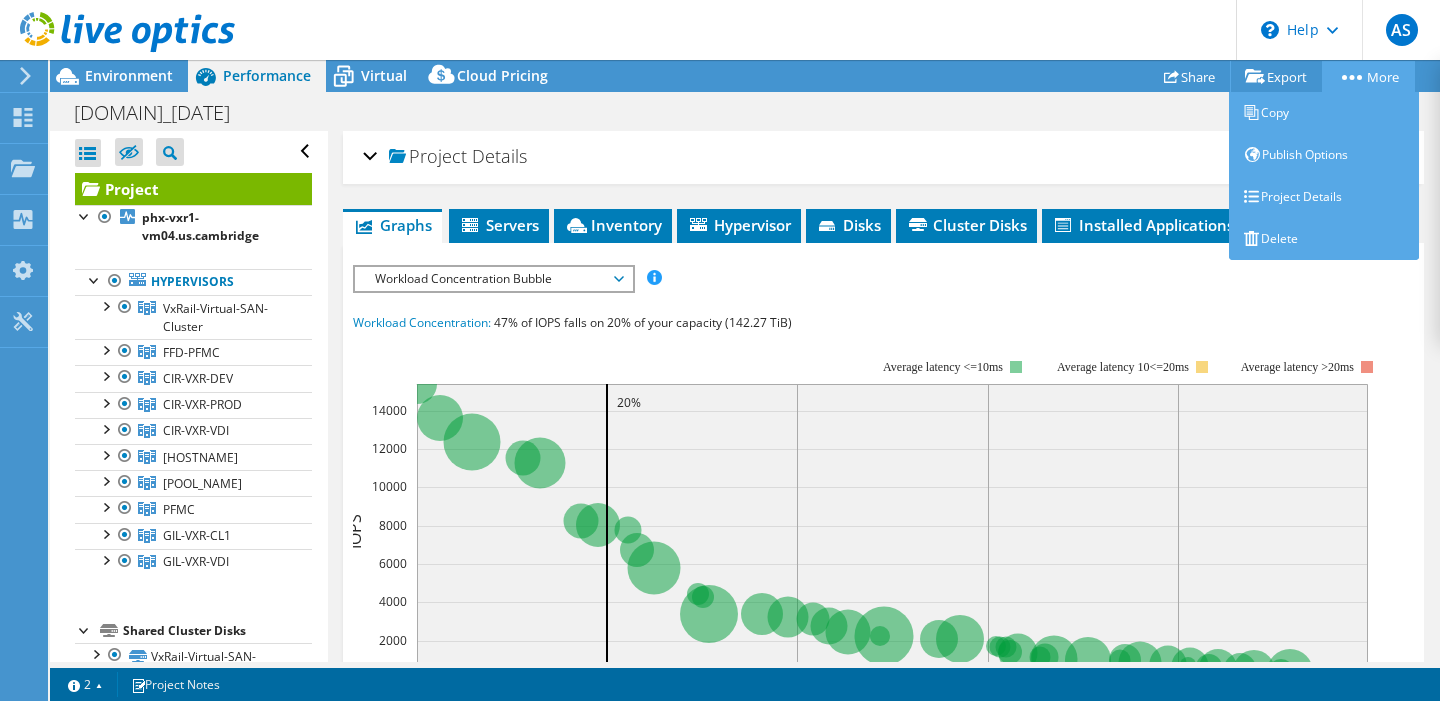 click on "More" at bounding box center [1368, 76] 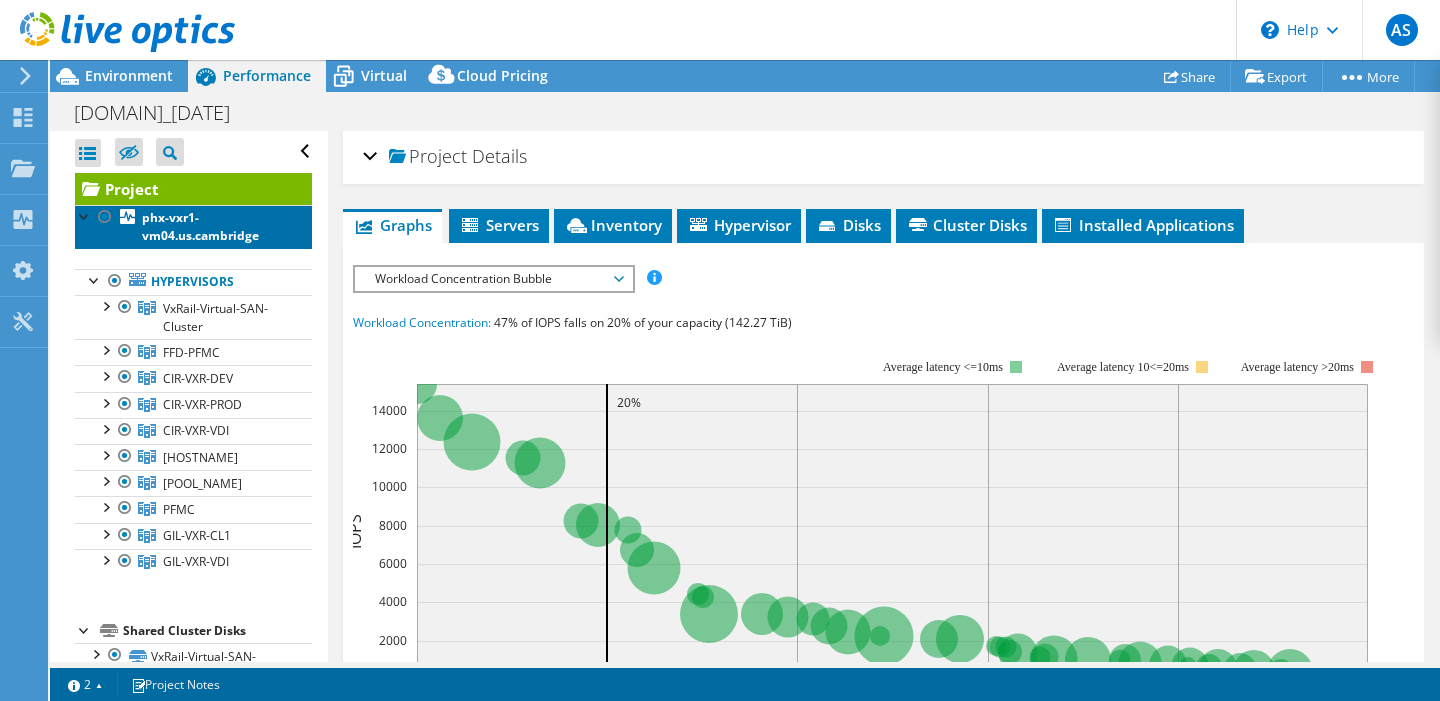 click on "phx-vxr1-vm04.us.[STATE]" at bounding box center (200, 226) 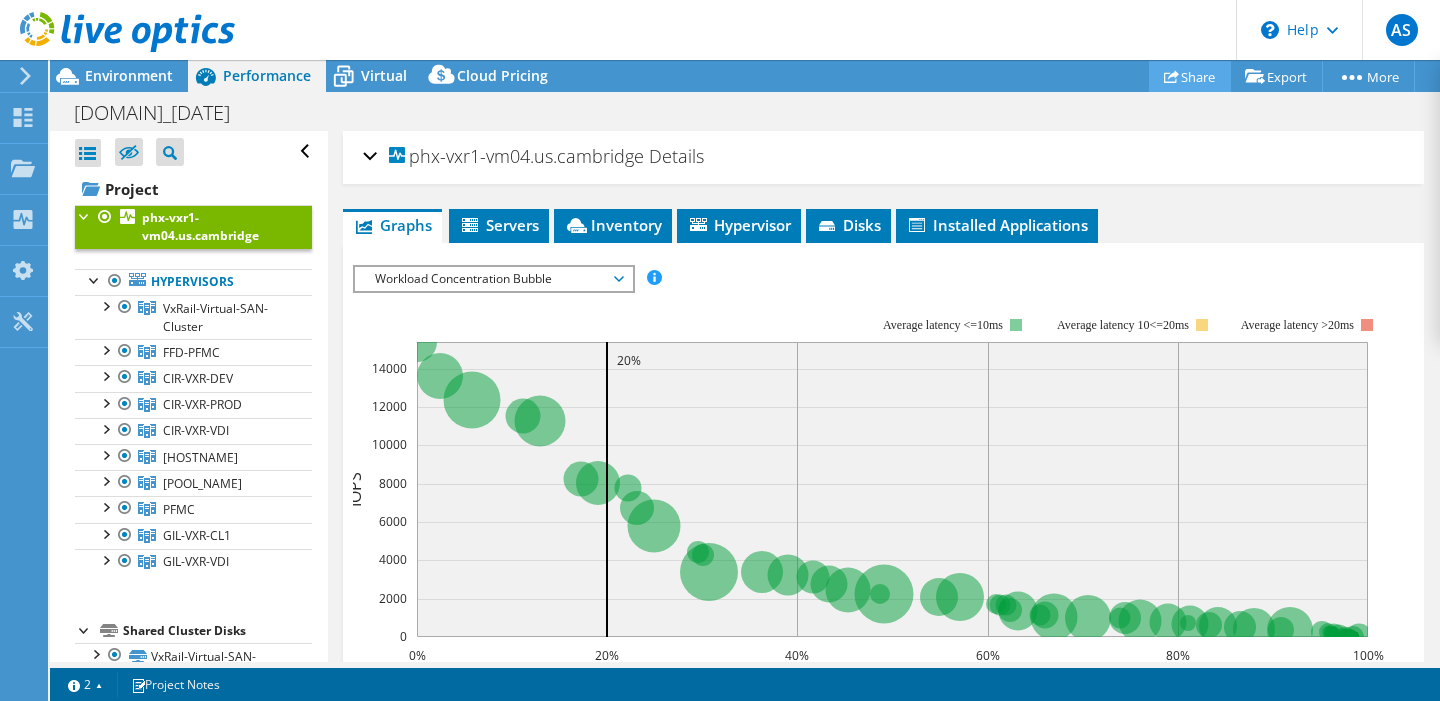 click on "Share" at bounding box center (1190, 76) 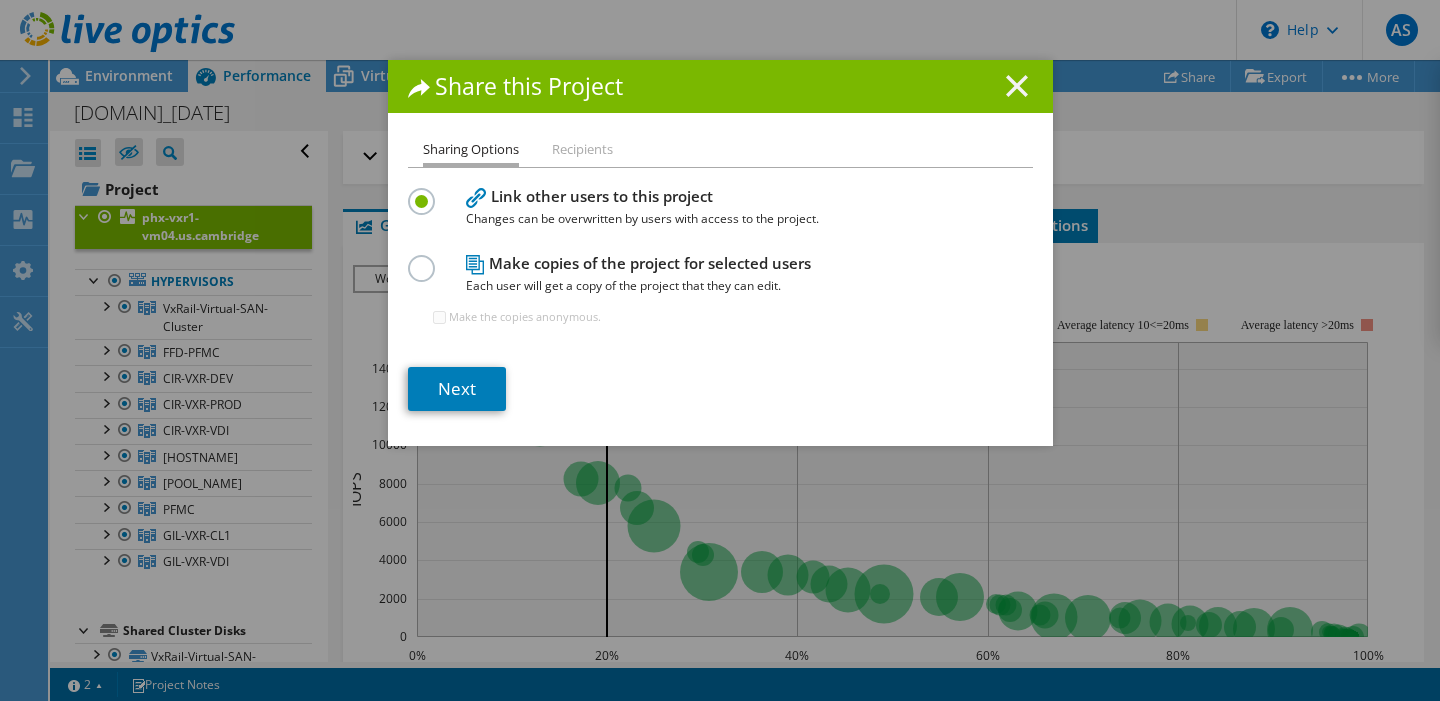 click 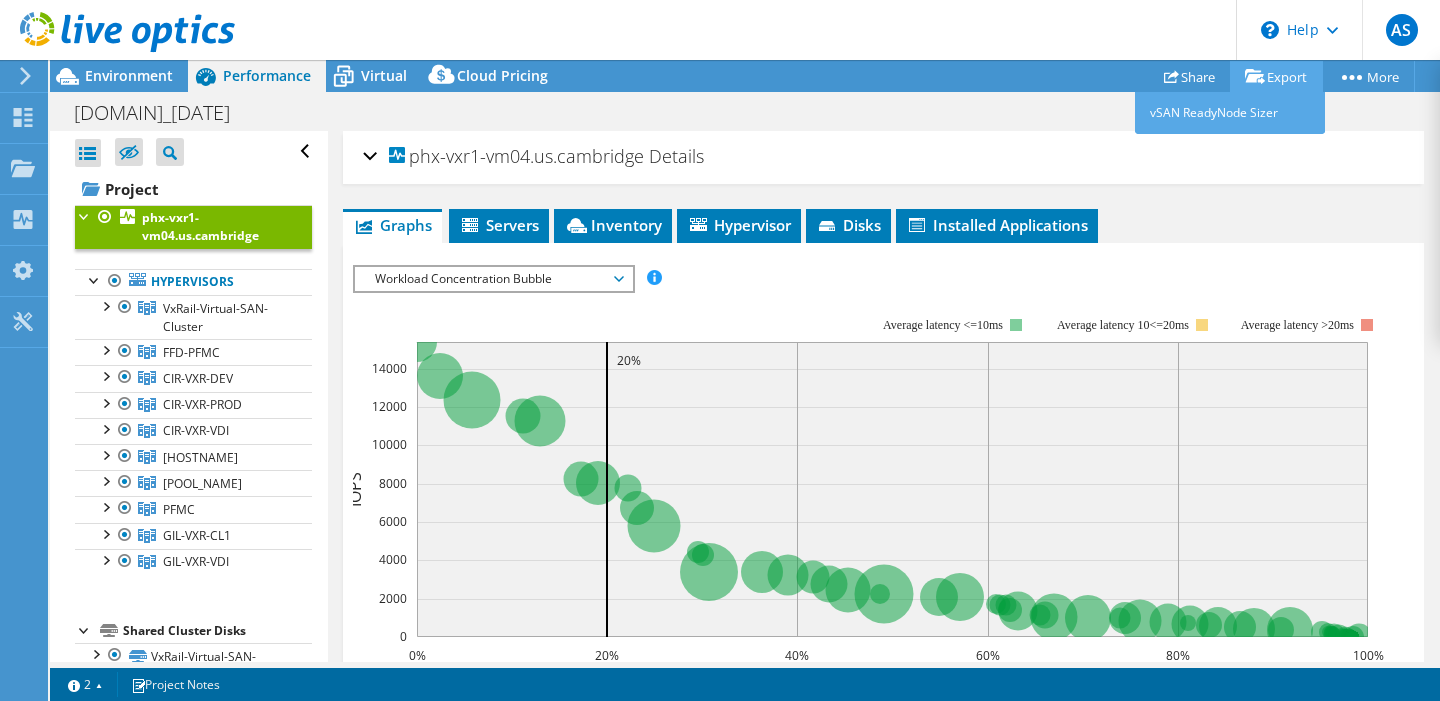 click on "Export" at bounding box center [1276, 76] 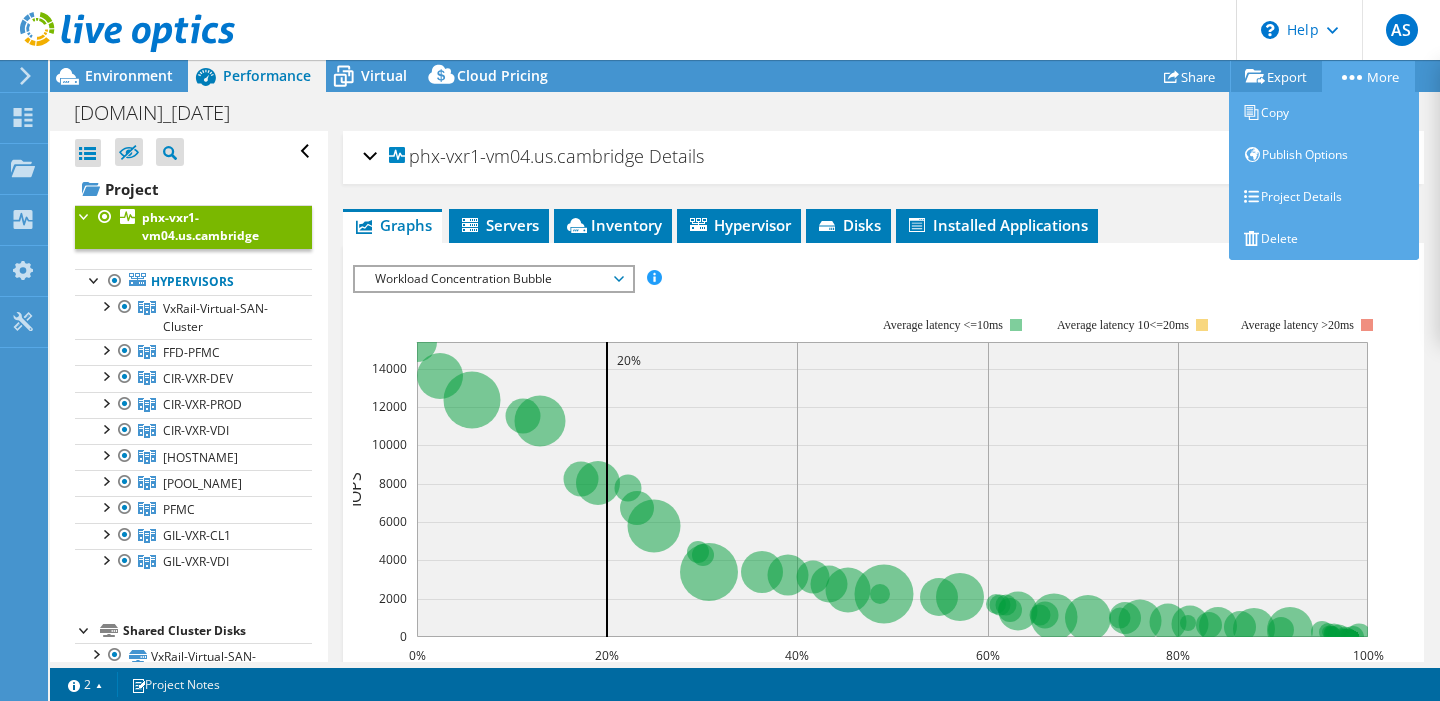 click on "More" at bounding box center (1368, 76) 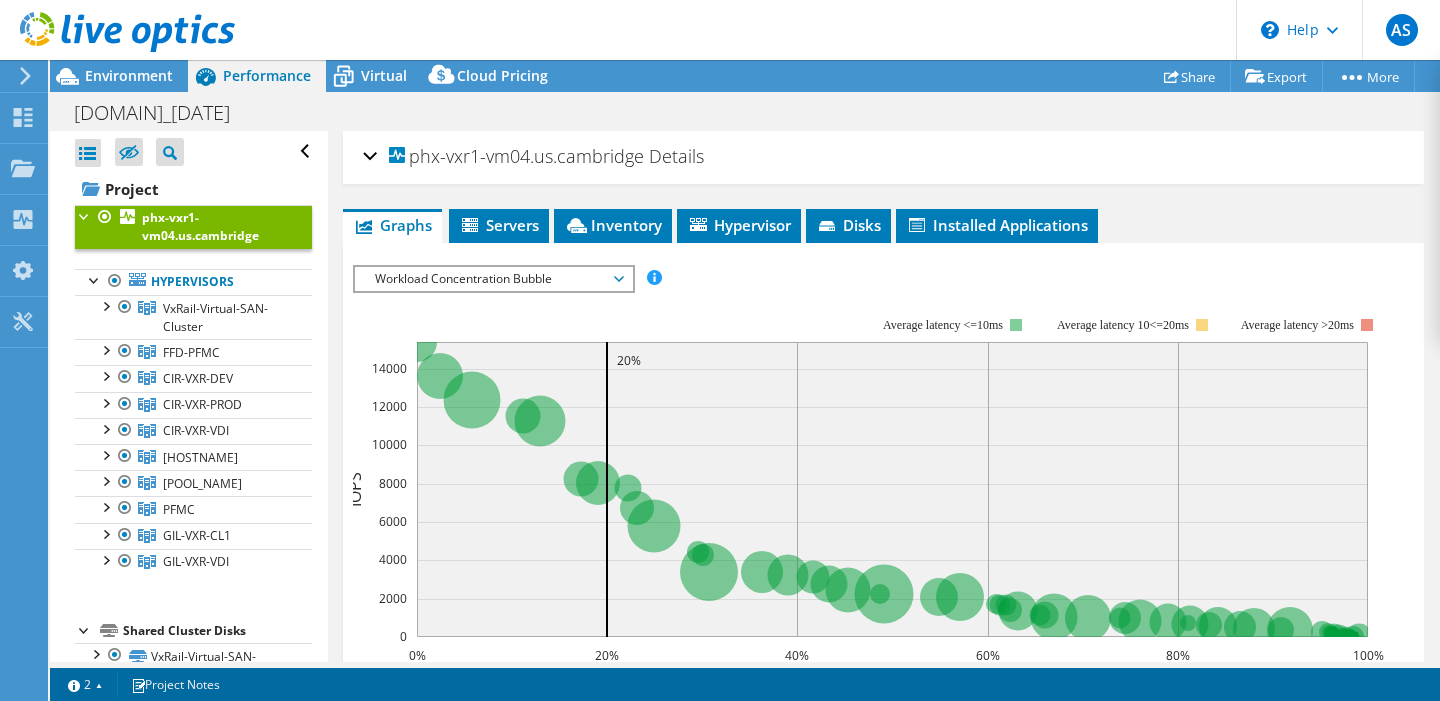click on "phx-vxr1-vm04.us.cambridge
Details" at bounding box center (883, 157) 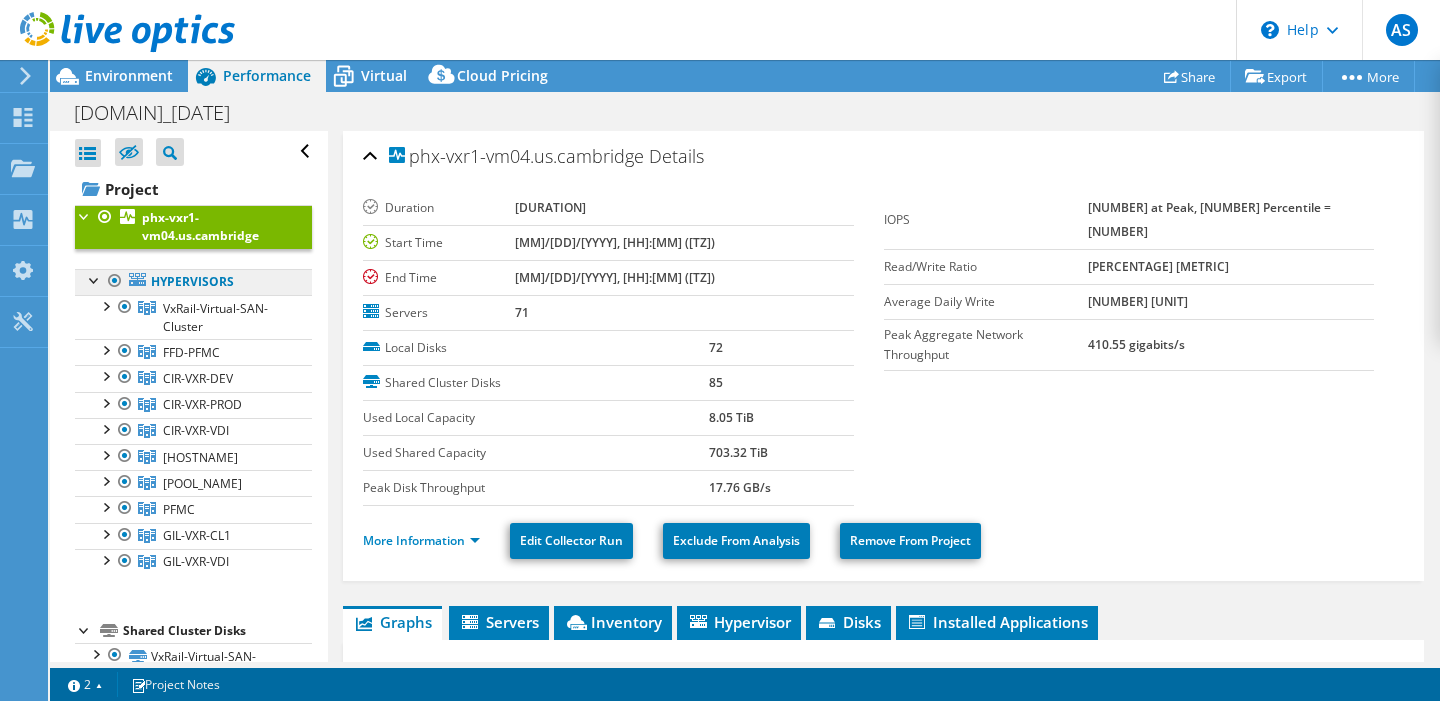 click on "Hypervisors" at bounding box center [193, 282] 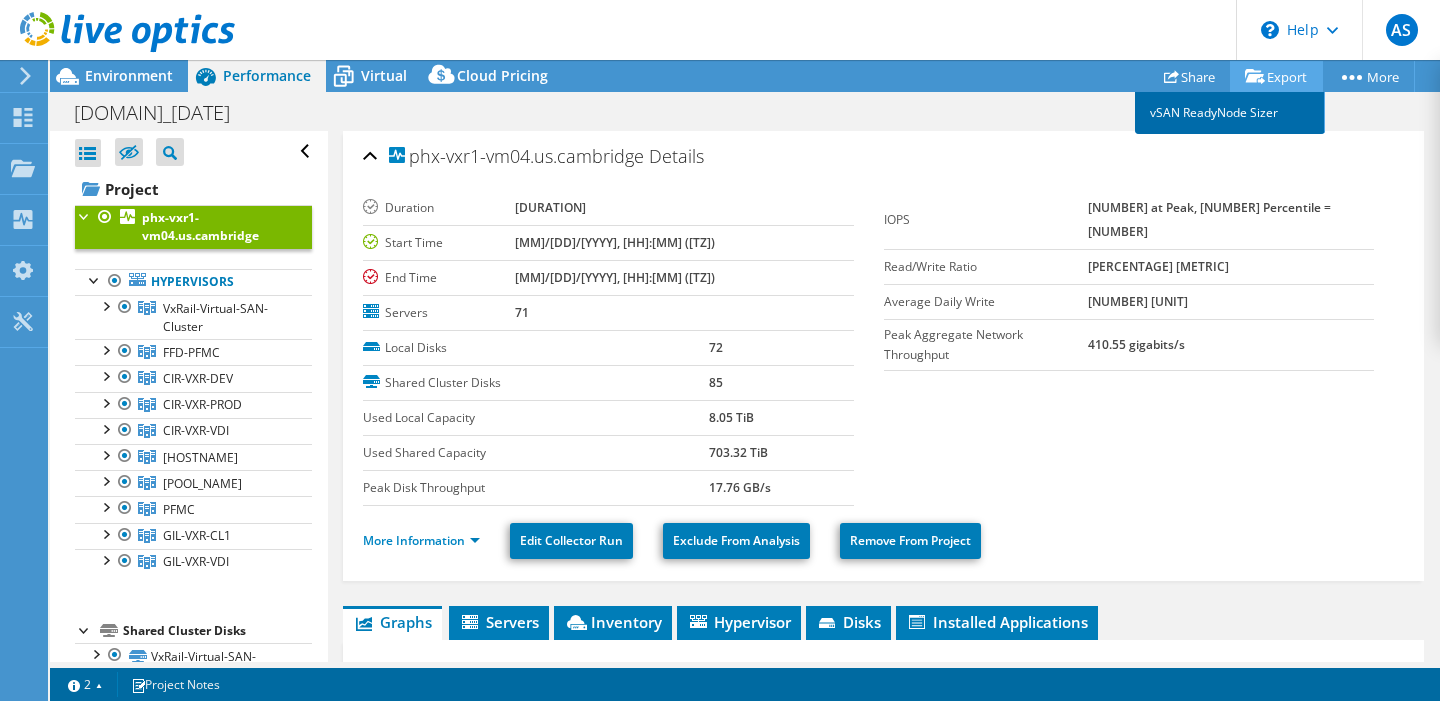 click on "vSAN ReadyNode Sizer" at bounding box center [1230, 113] 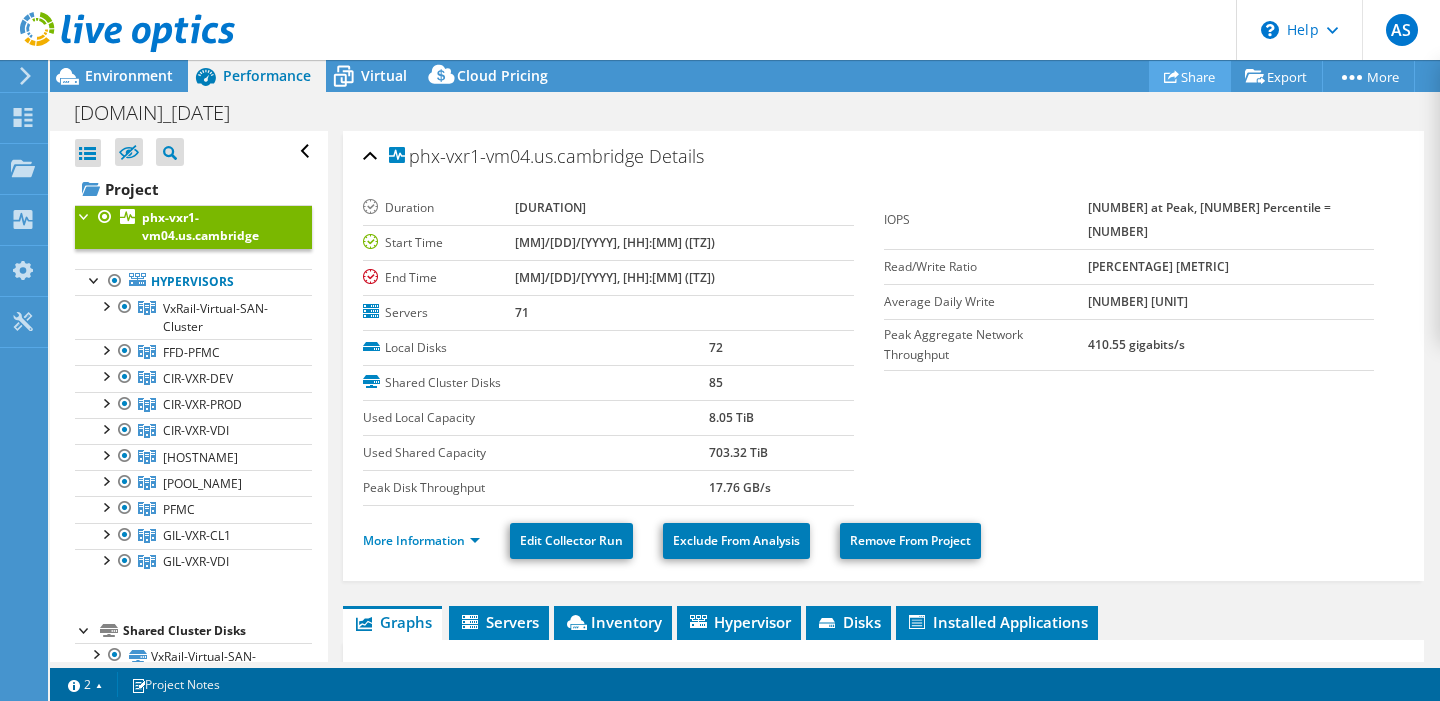 click on "Share" at bounding box center (1190, 76) 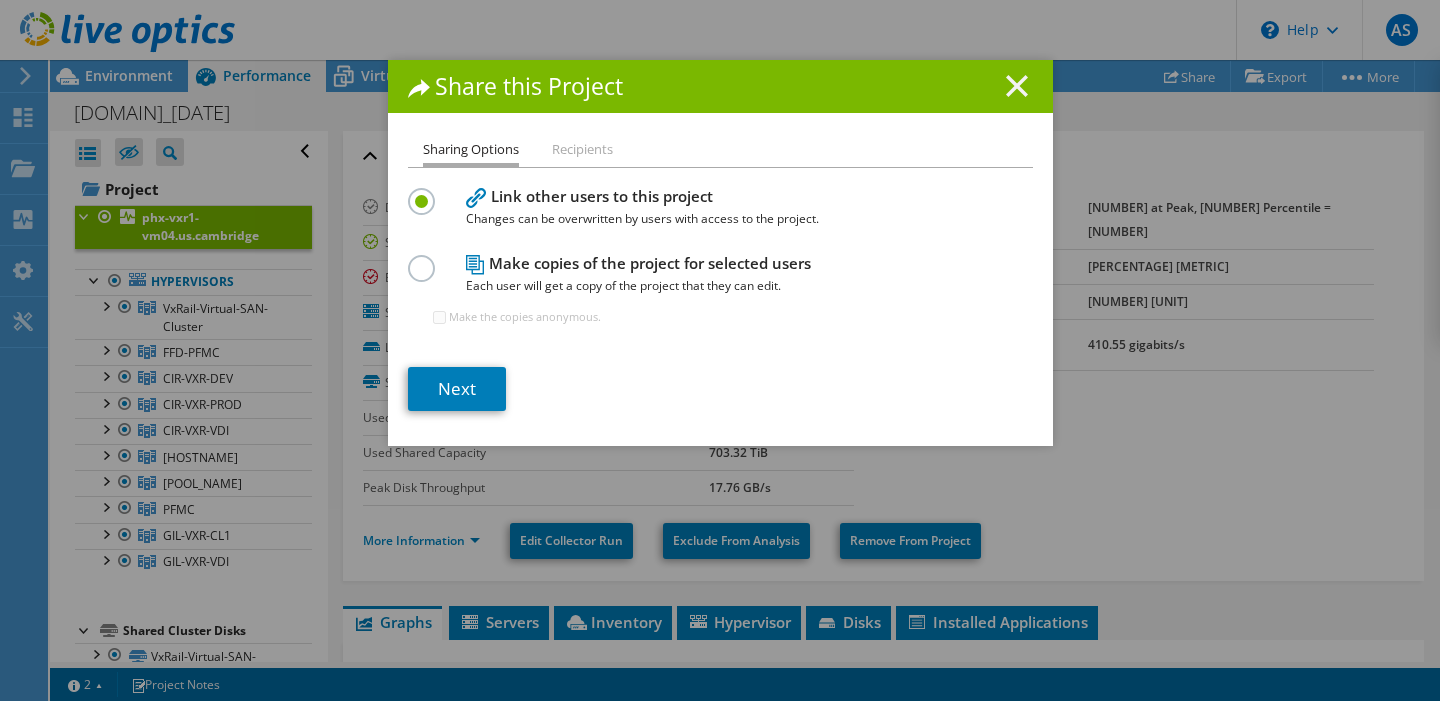 click 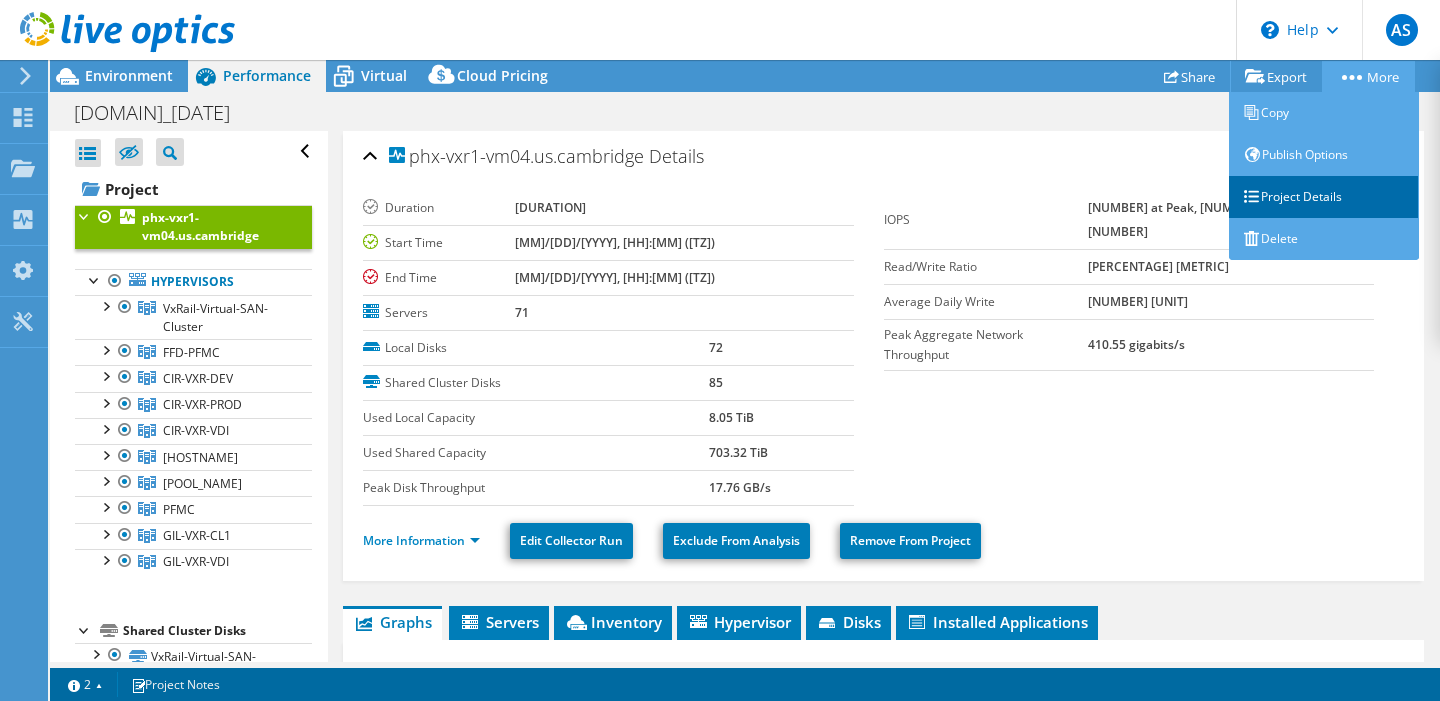 click on "Project Details" at bounding box center (1324, 197) 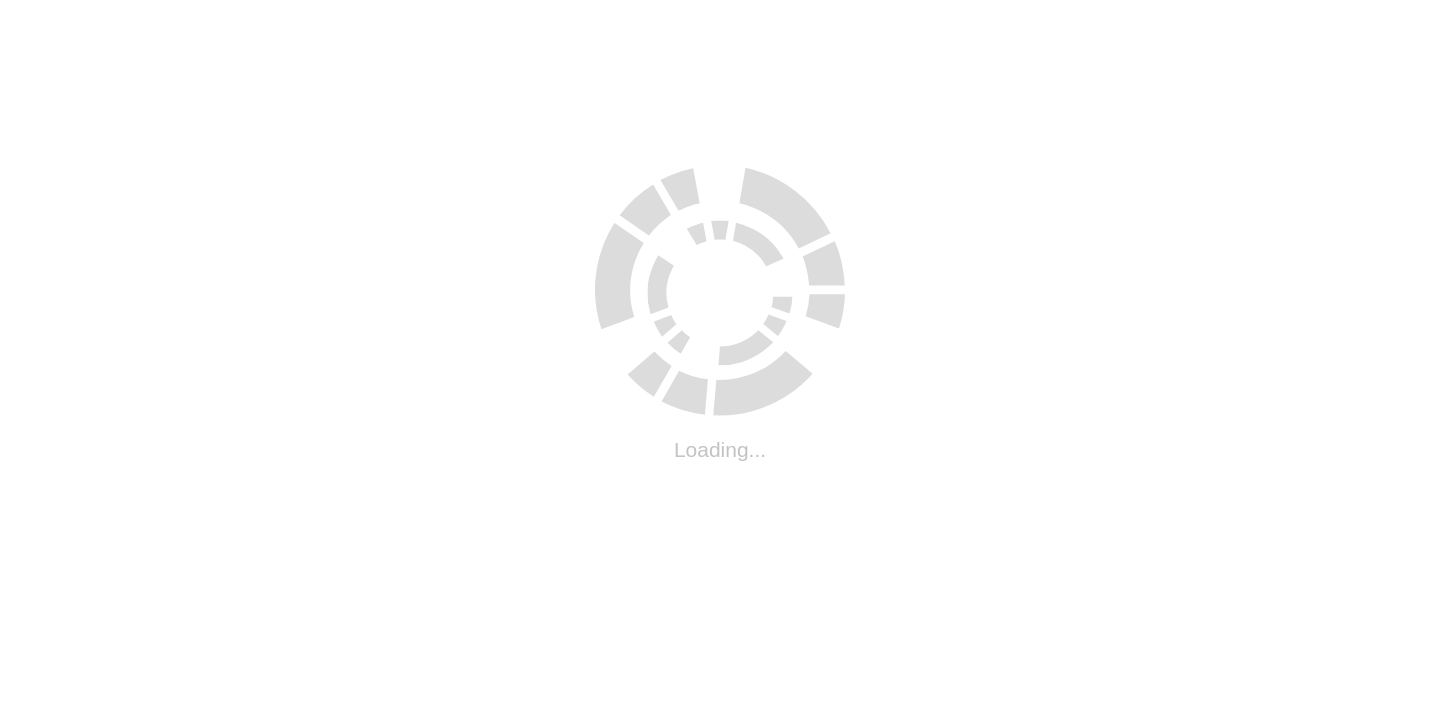 scroll, scrollTop: 0, scrollLeft: 0, axis: both 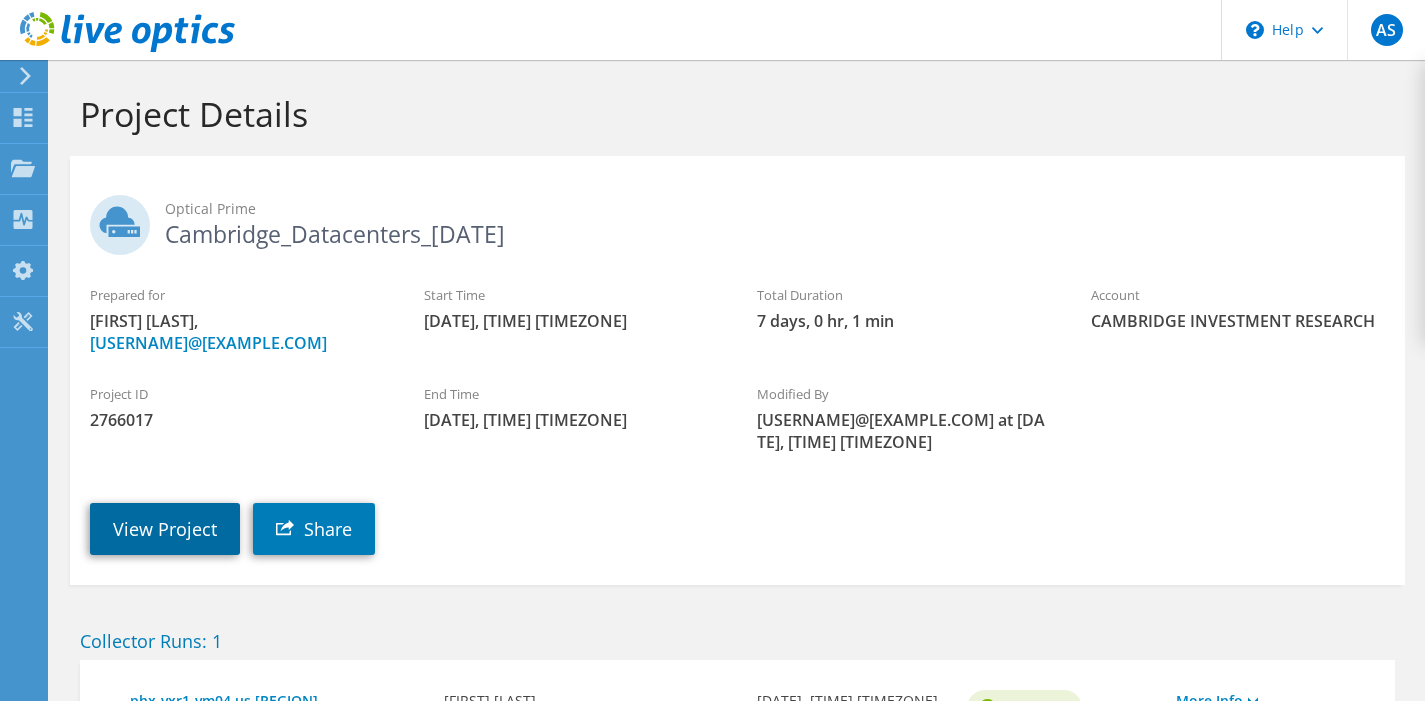 click on "View Project" at bounding box center [165, 529] 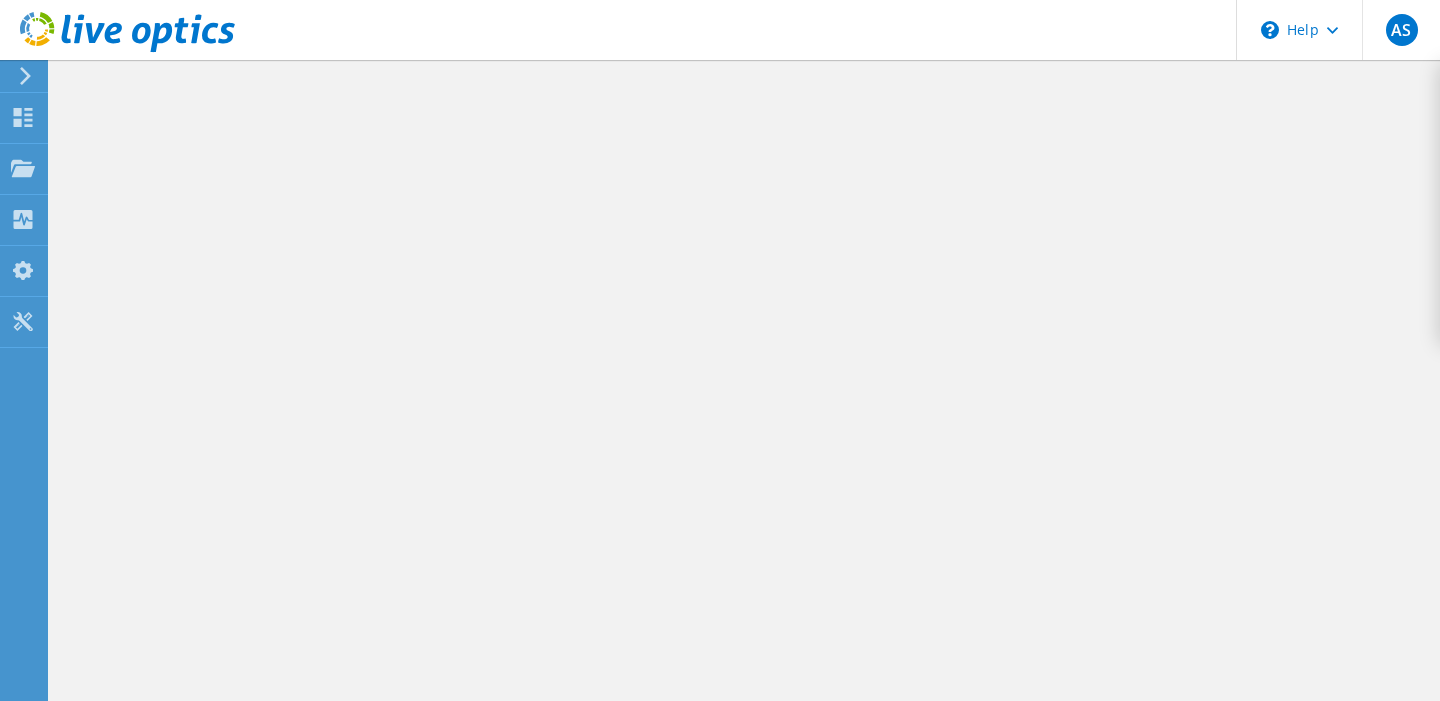 scroll, scrollTop: 0, scrollLeft: 0, axis: both 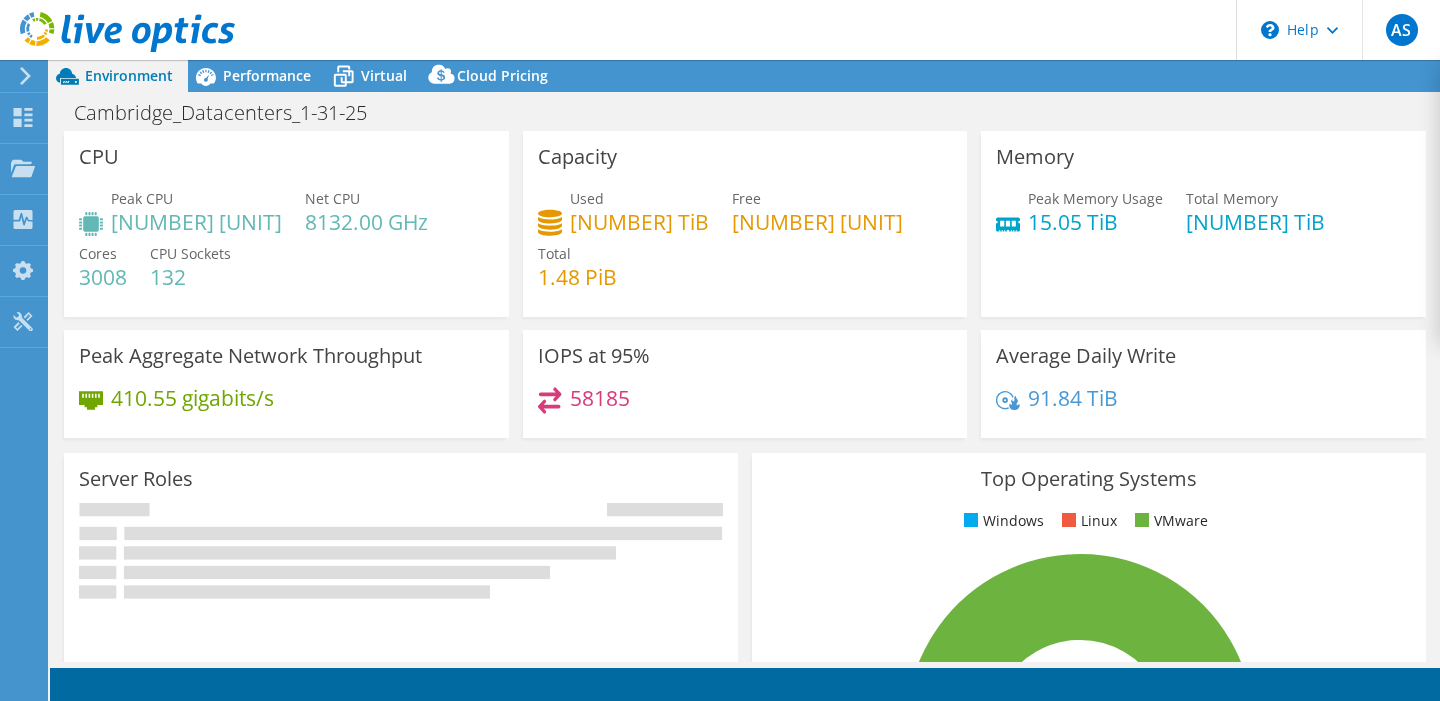 select on "USEast" 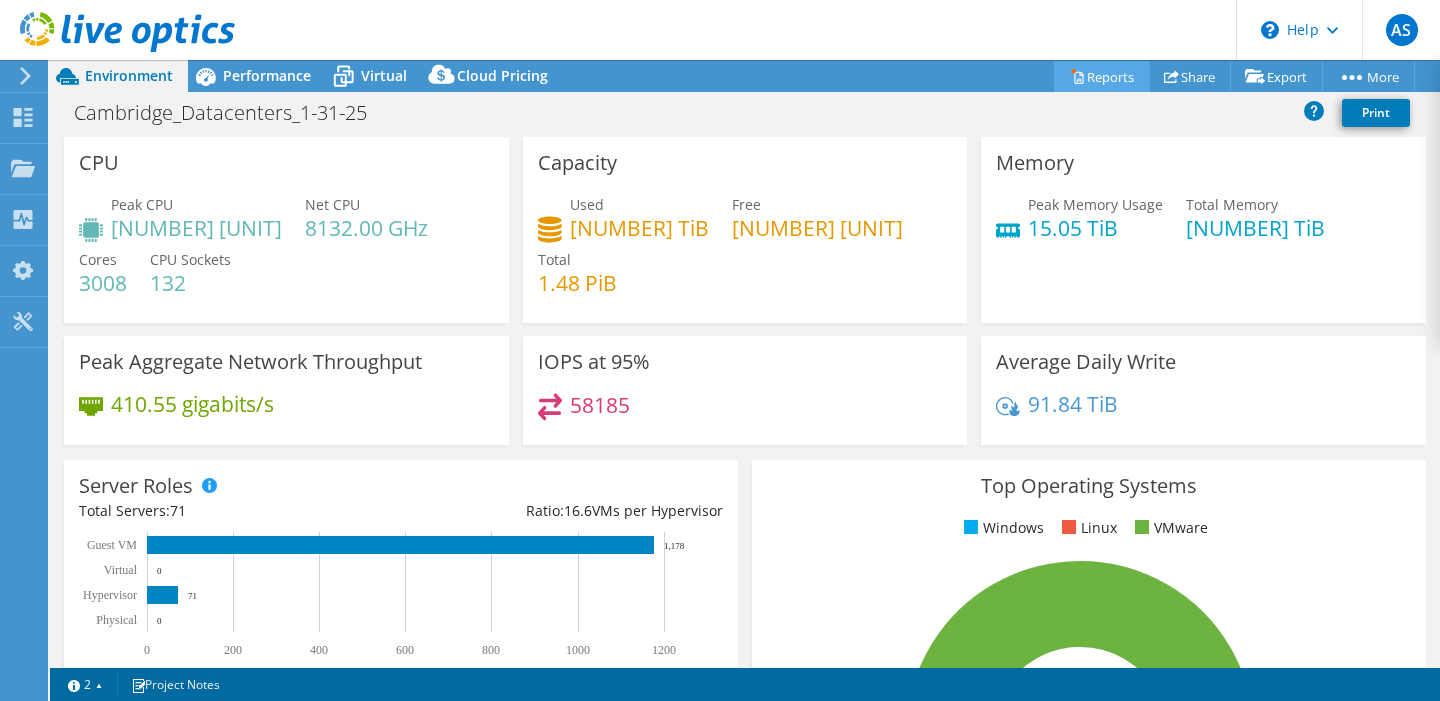 click on "Reports" at bounding box center (1102, 76) 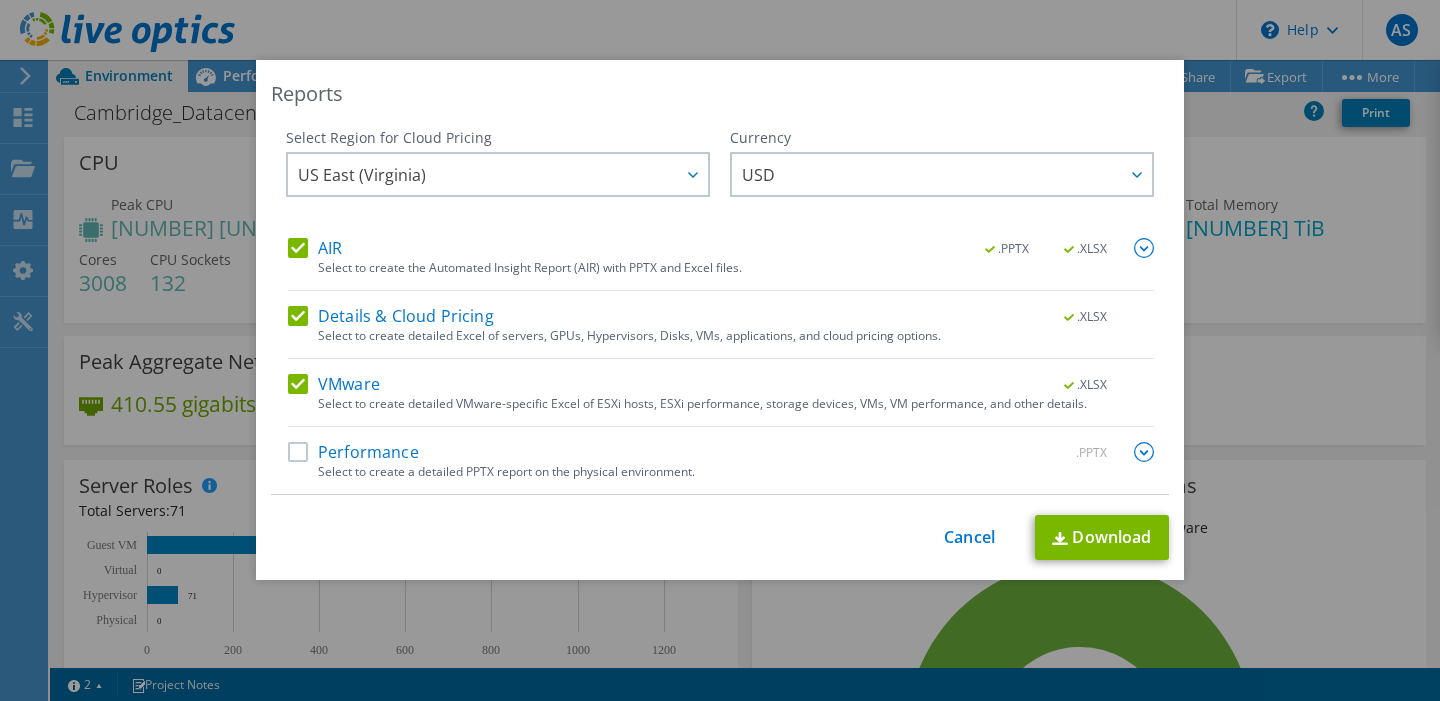 click on "Details & Cloud Pricing" at bounding box center [391, 316] 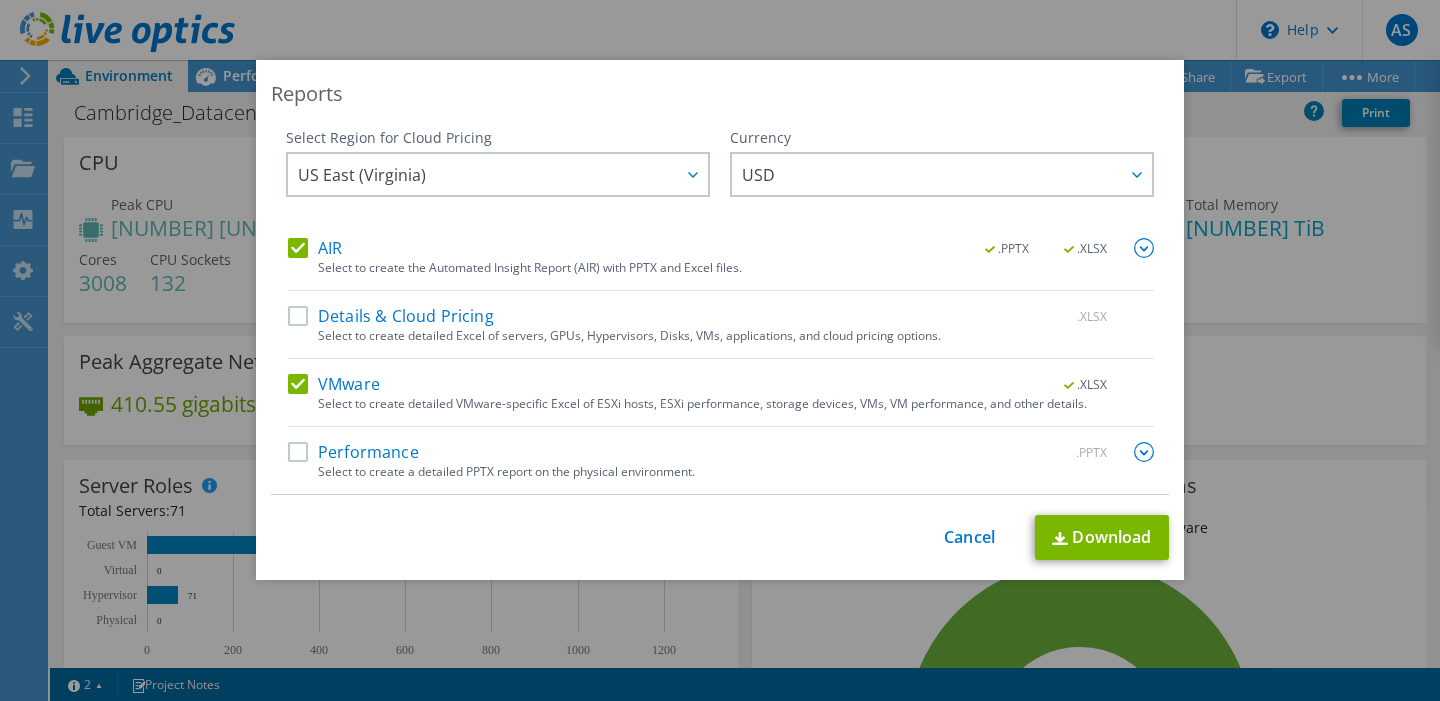 click on "AIR" at bounding box center (315, 248) 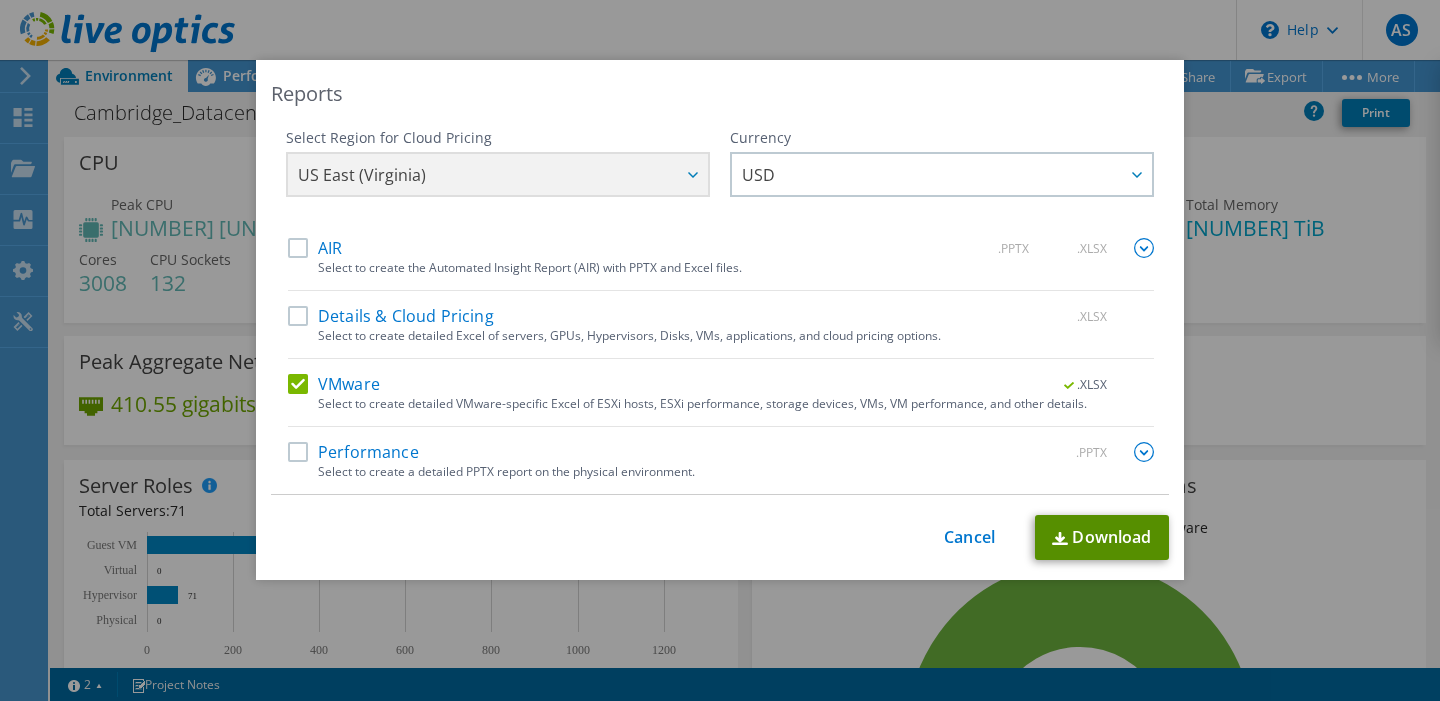 click on "Download" at bounding box center (1102, 537) 